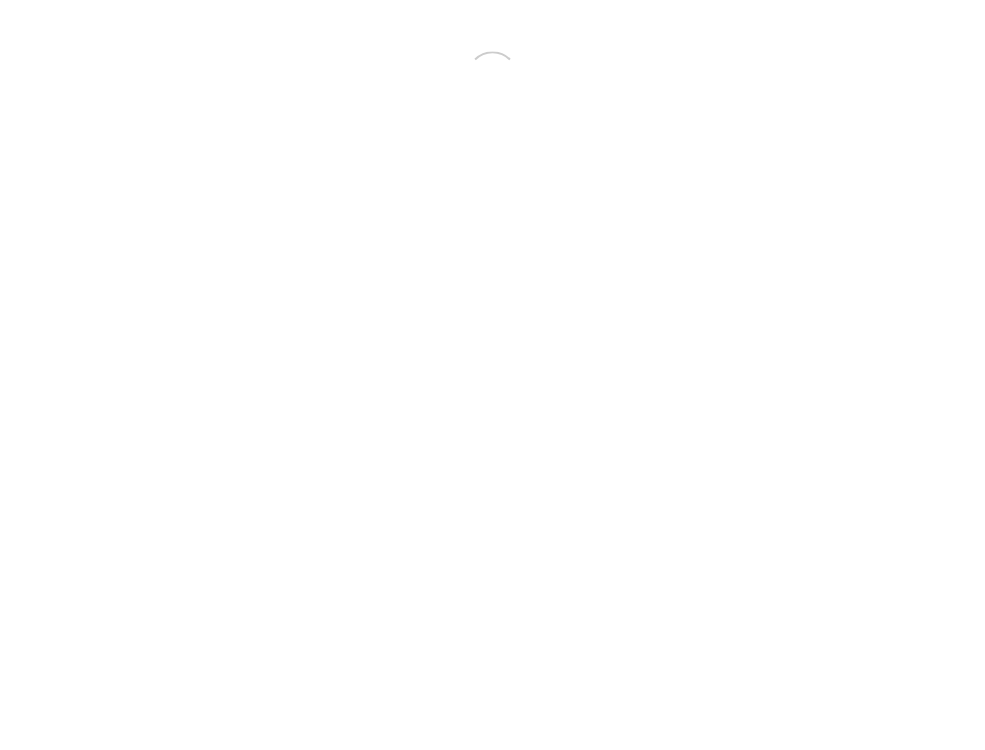 scroll, scrollTop: 0, scrollLeft: 0, axis: both 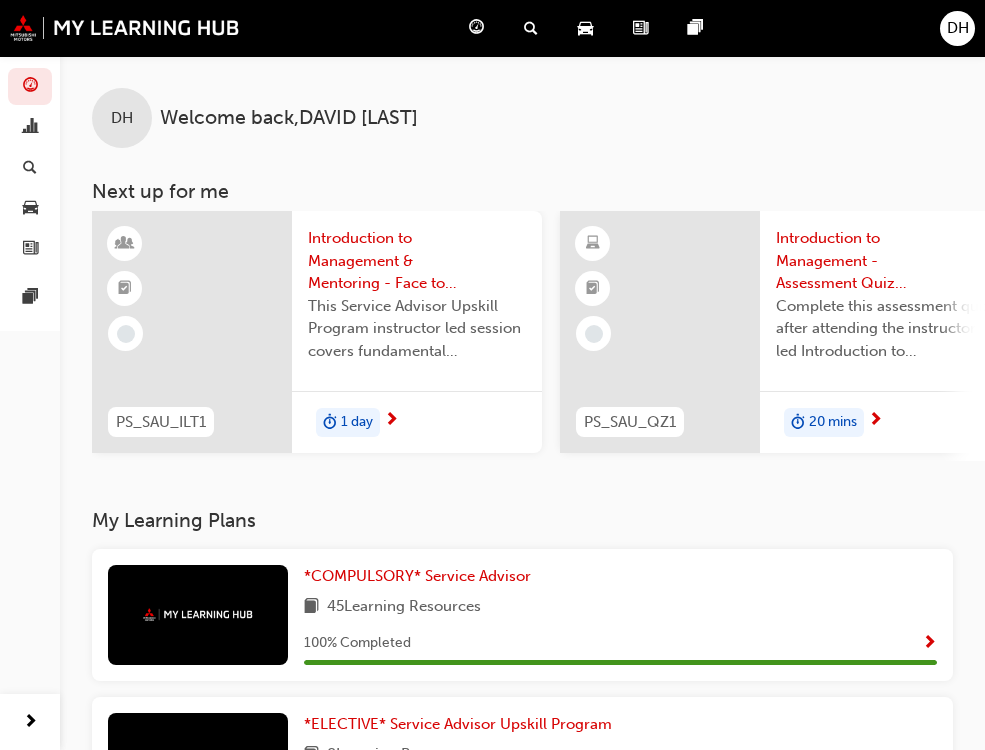 click on "Search Learning" at bounding box center [0, 0] 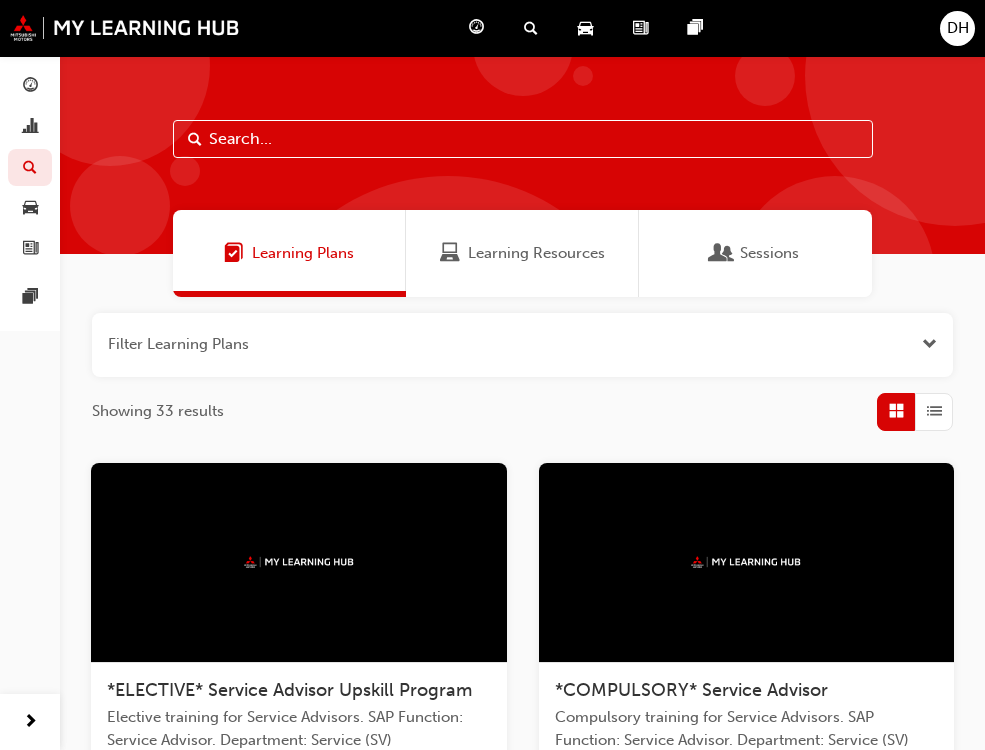 click at bounding box center (523, 139) 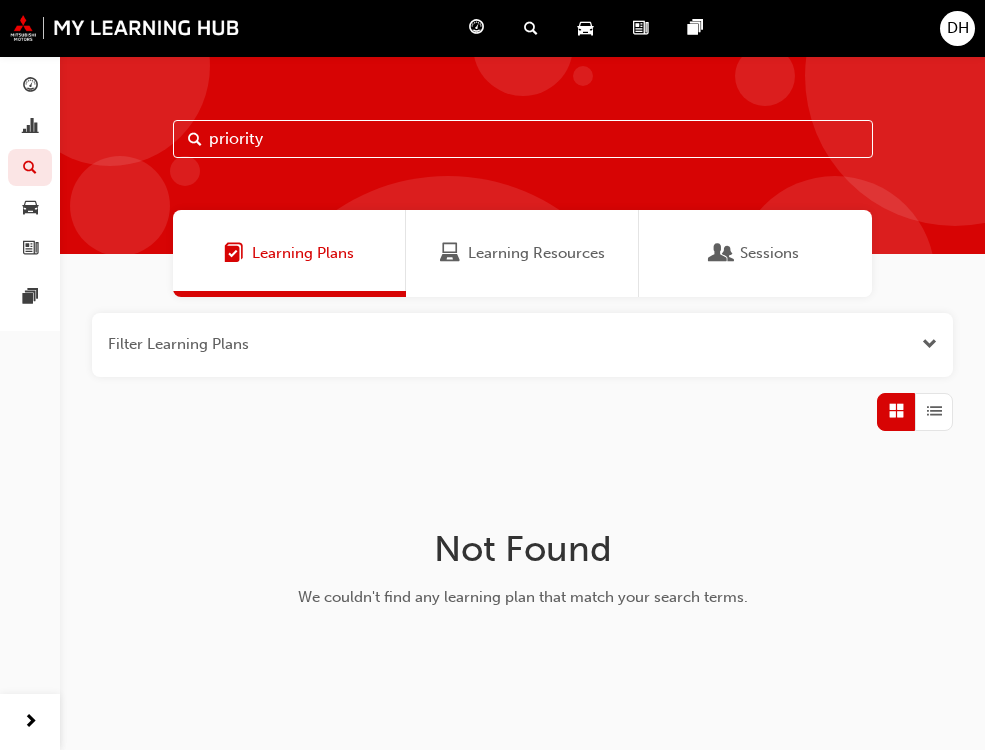 click on "Learning Plans" at bounding box center (303, 253) 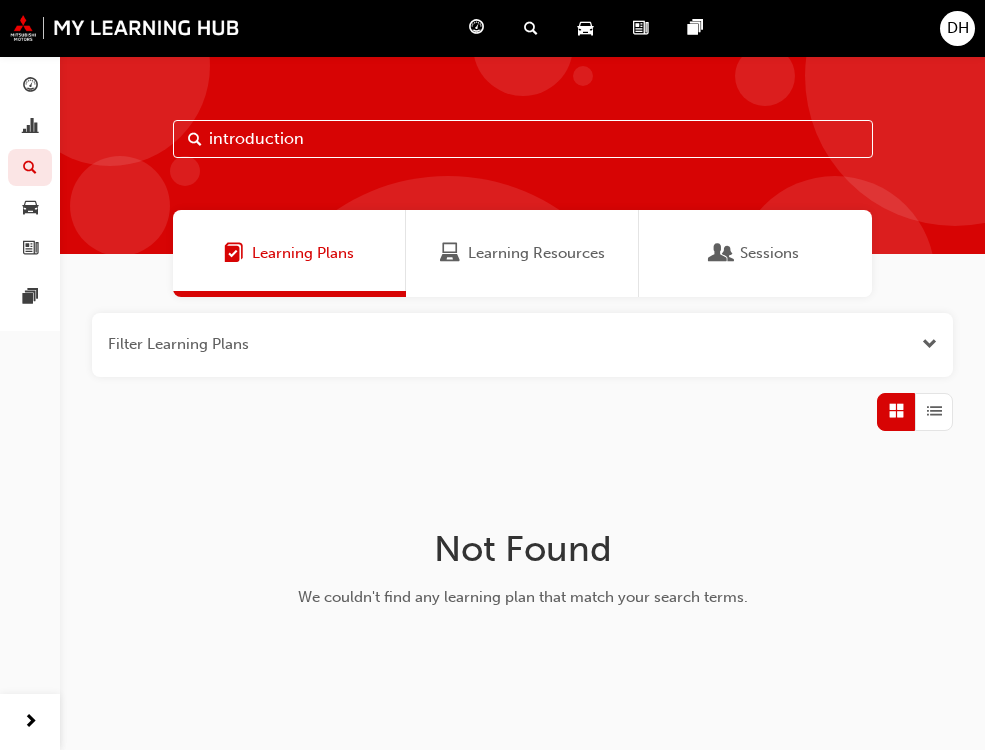 type on "introduction" 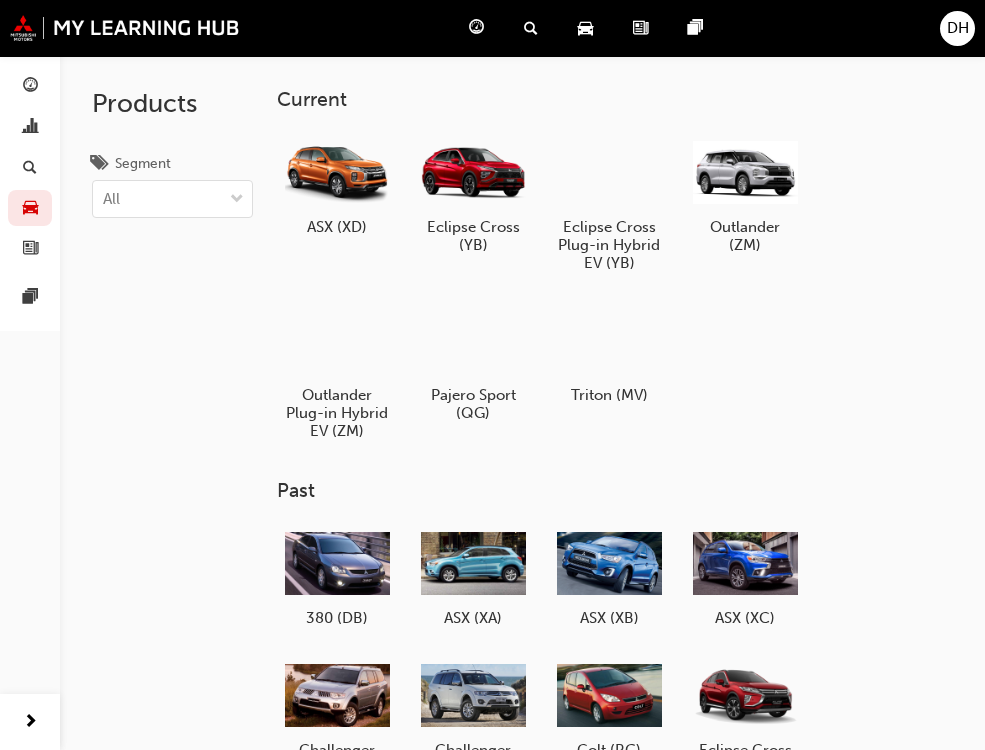 click on "Dashboard" at bounding box center (0, 0) 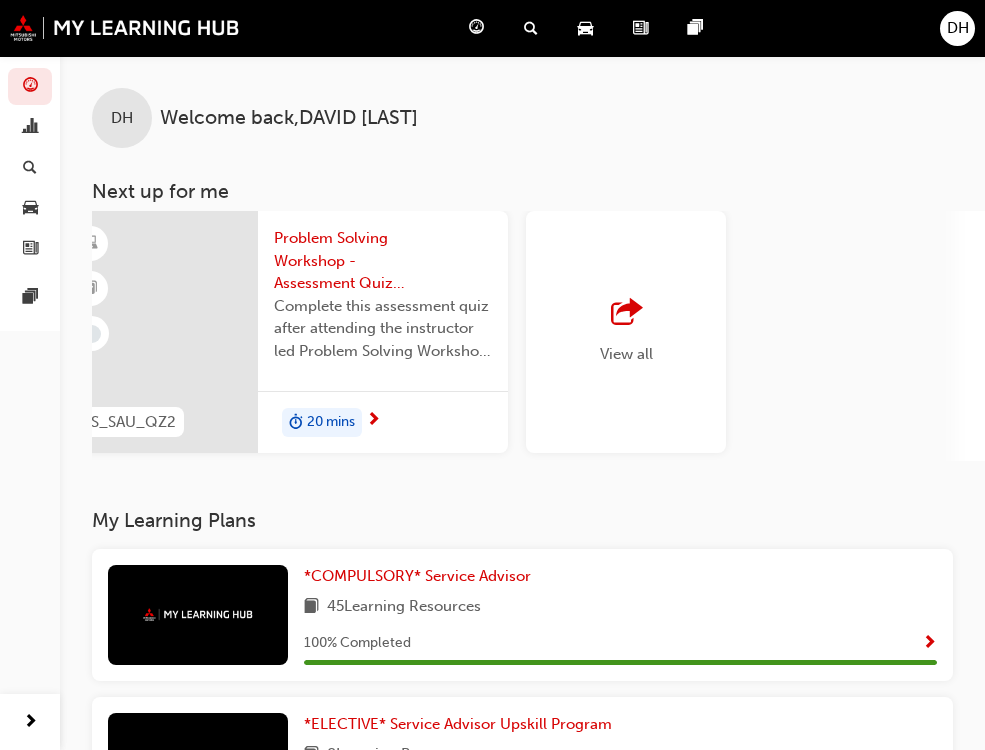 scroll, scrollTop: 0, scrollLeft: 1912, axis: horizontal 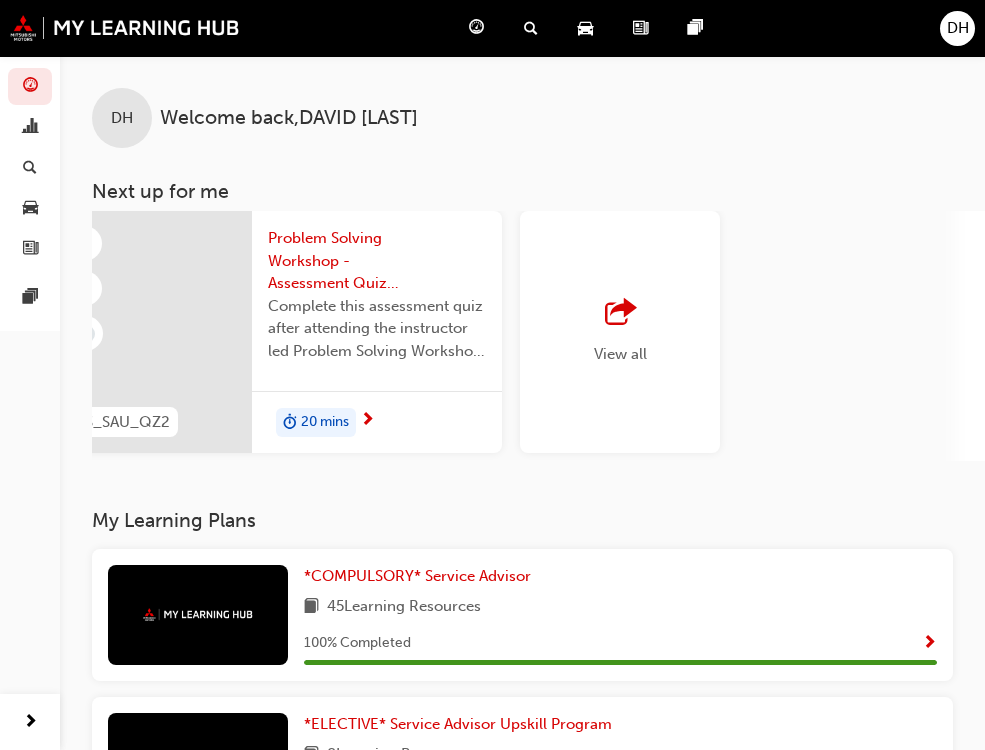 click at bounding box center (620, 313) 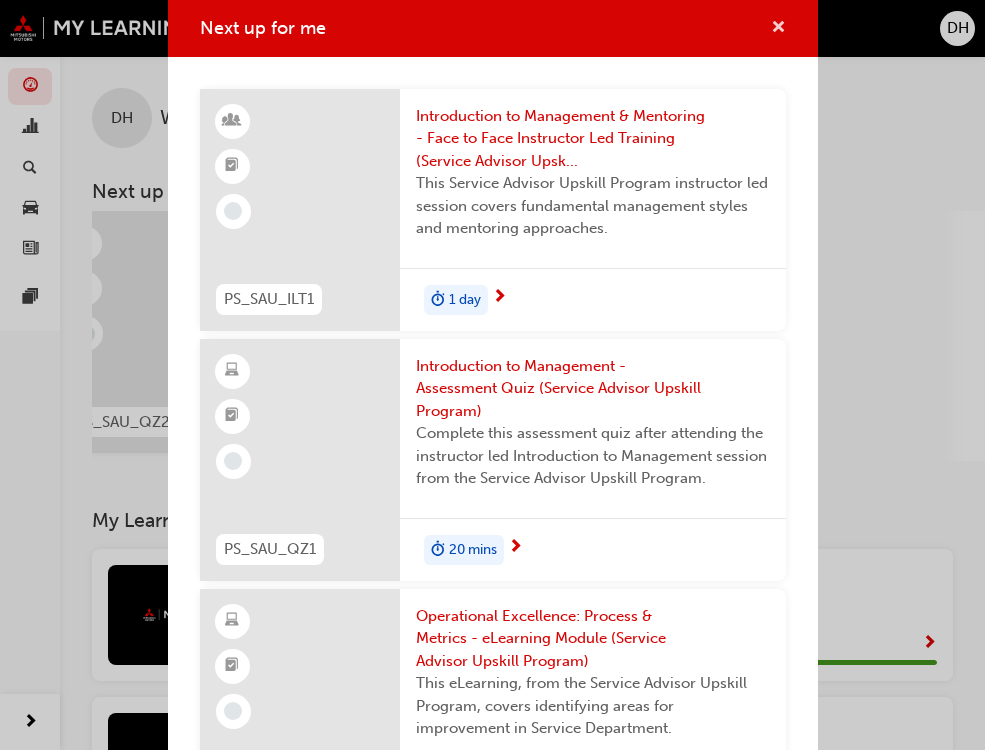 click at bounding box center (778, 29) 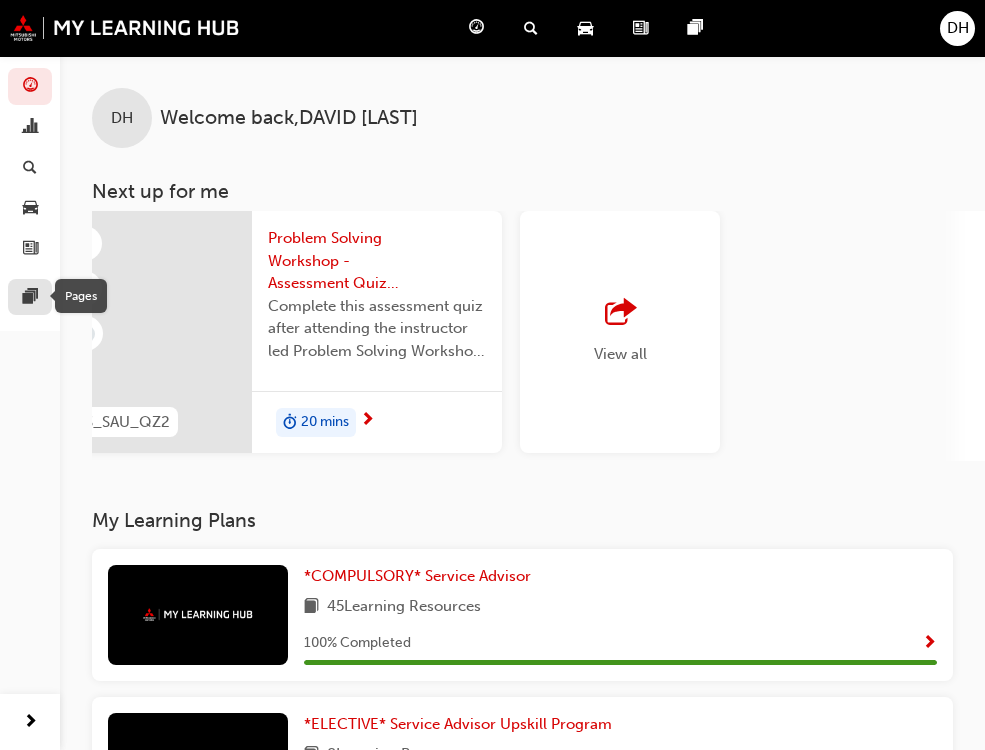 click at bounding box center (30, 298) 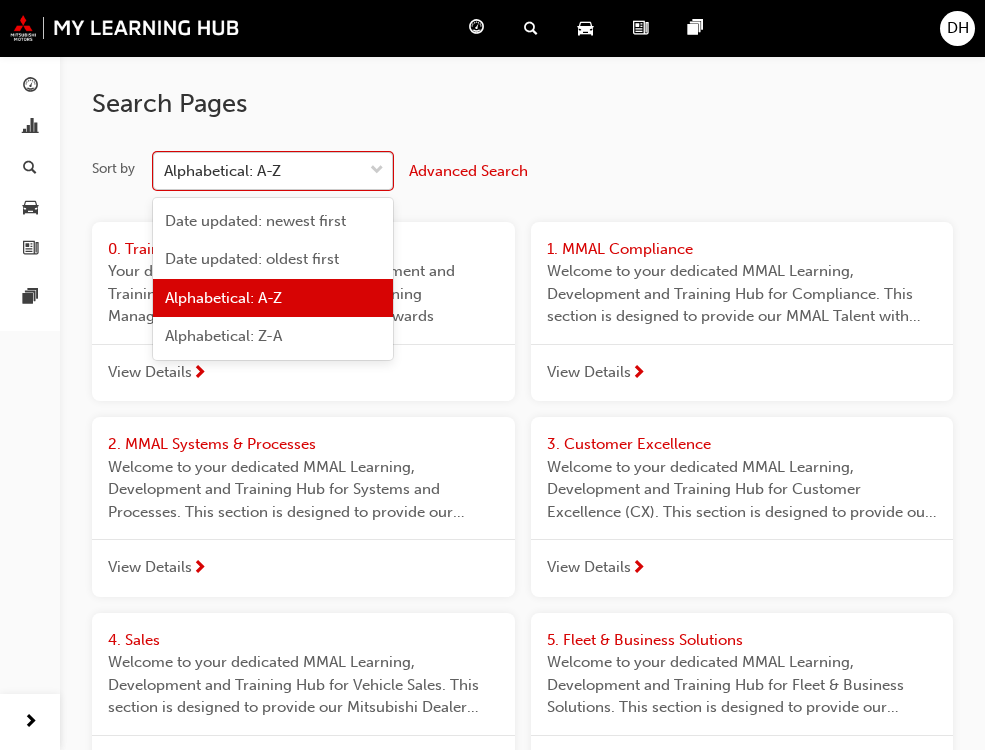 click at bounding box center (377, 171) 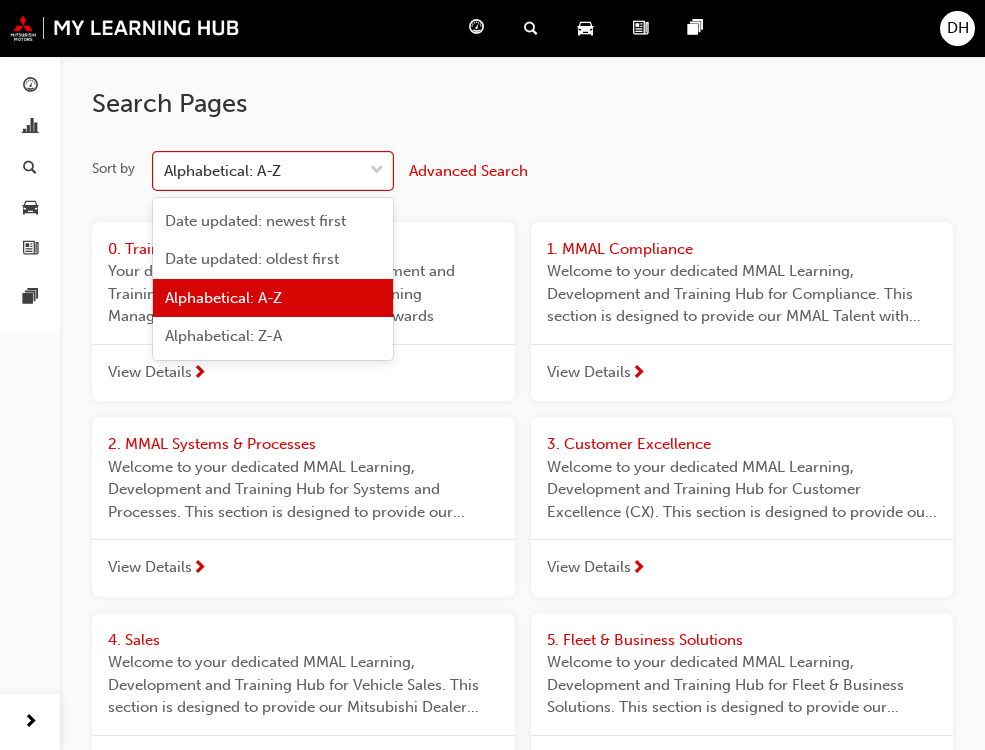click on "Alphabetical: A-Z" at bounding box center [223, 298] 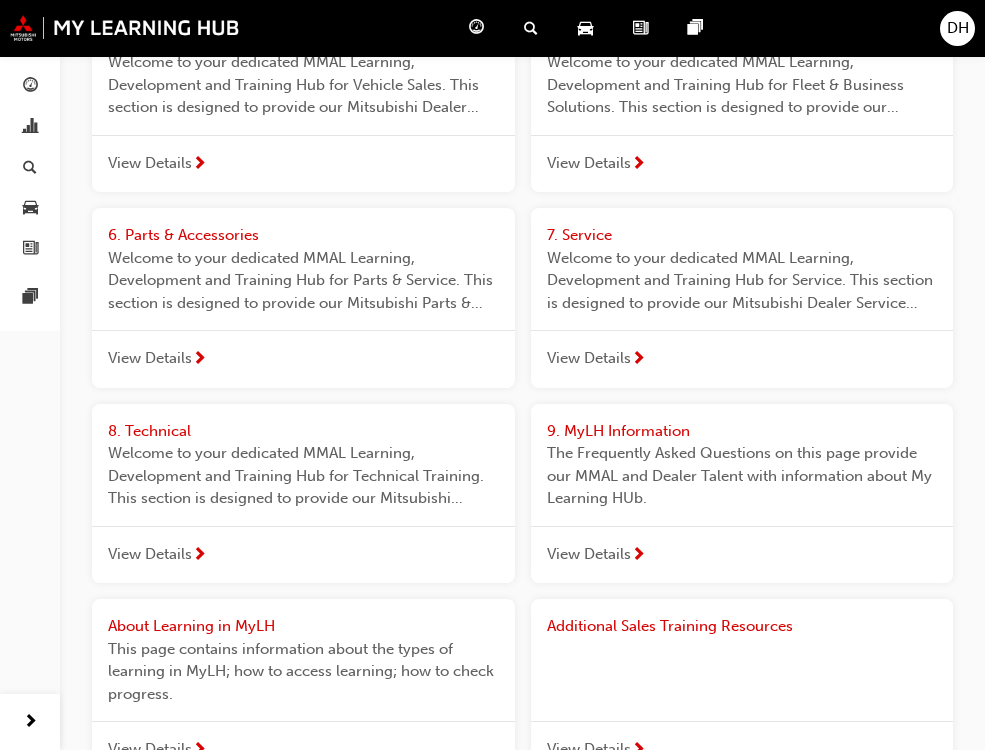 scroll, scrollTop: 500, scrollLeft: 0, axis: vertical 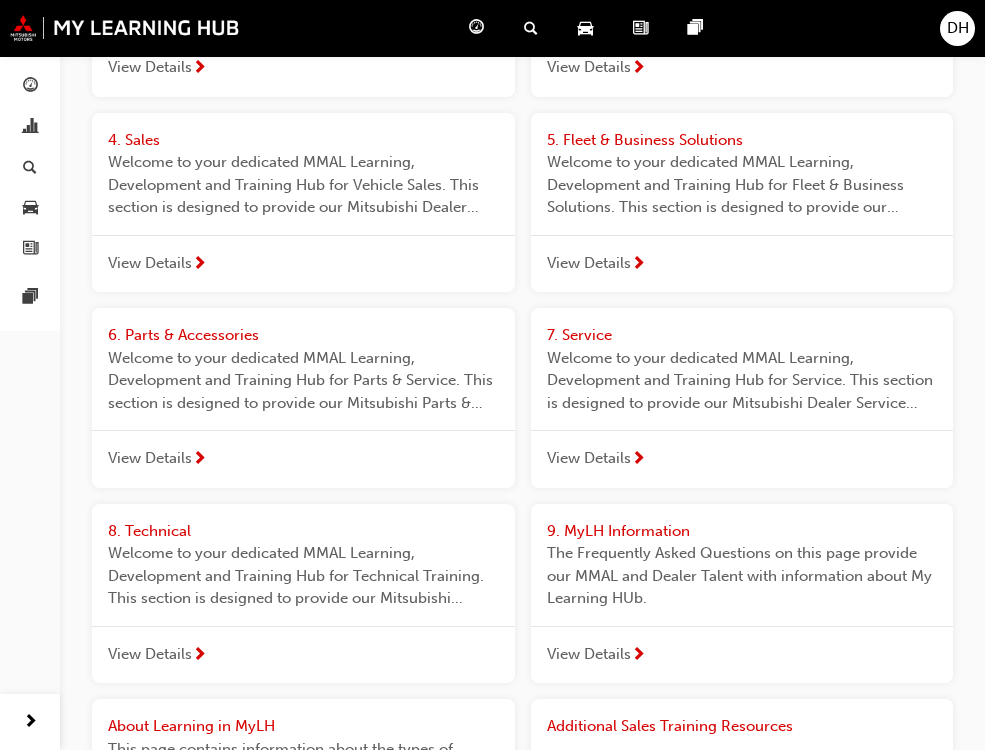 click at bounding box center (638, 460) 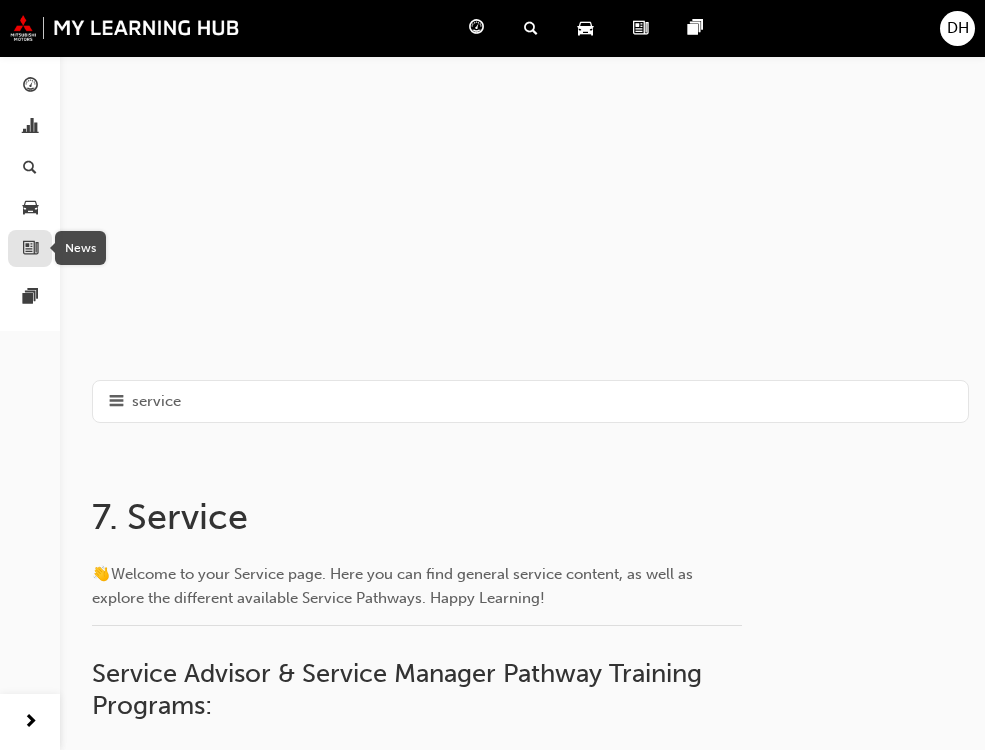 click at bounding box center [30, 249] 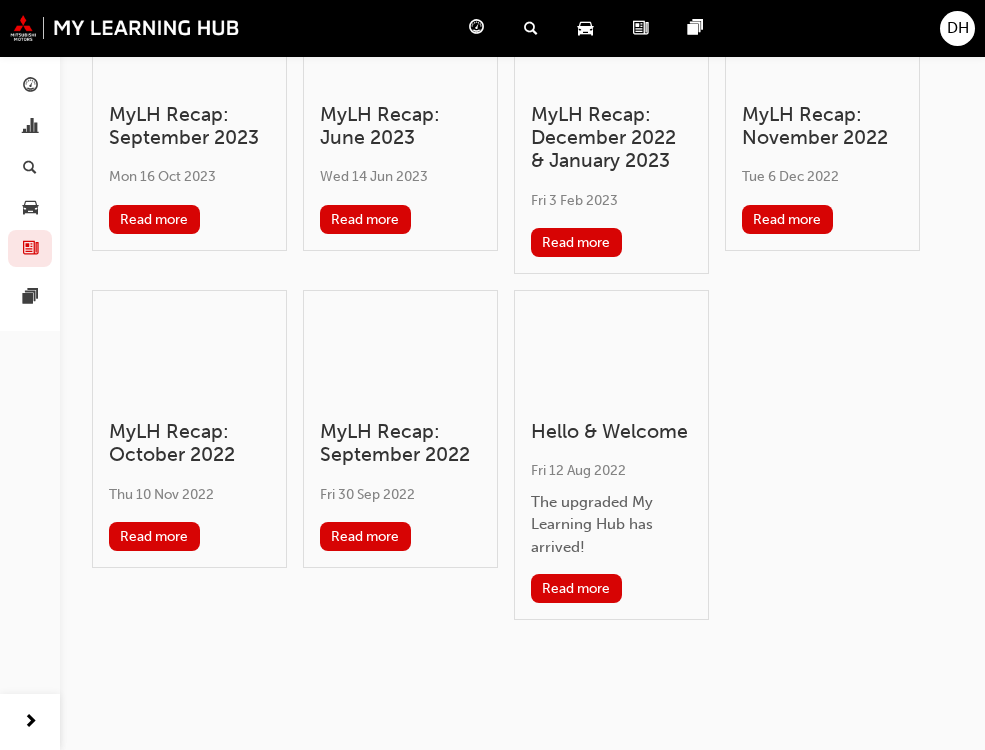 scroll, scrollTop: 707, scrollLeft: 0, axis: vertical 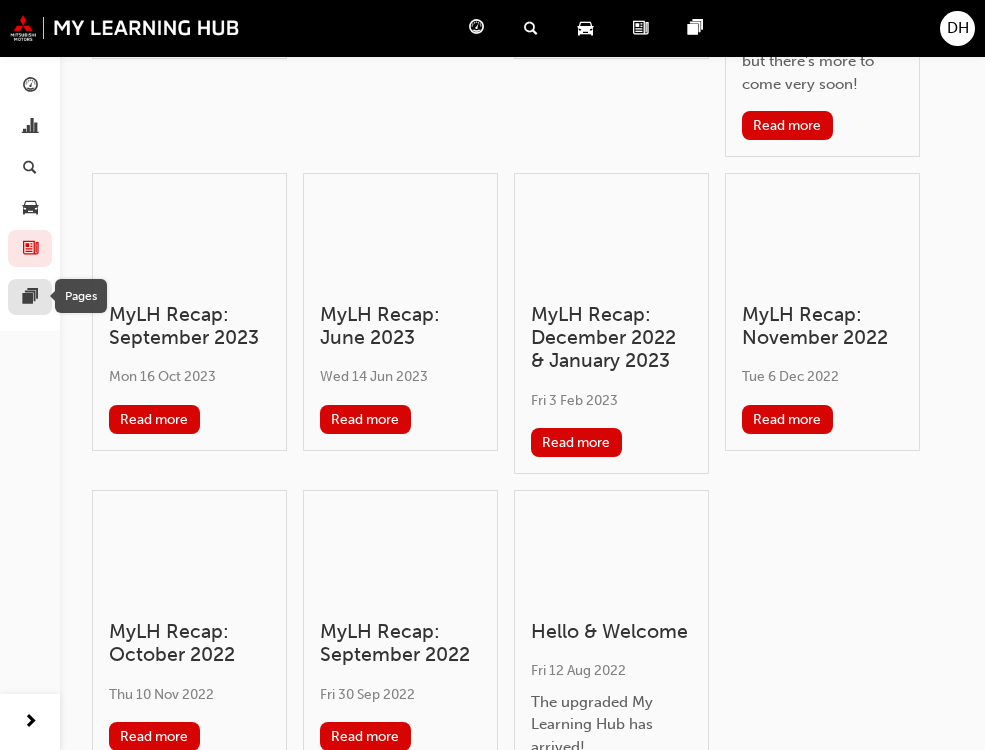 click at bounding box center (30, 298) 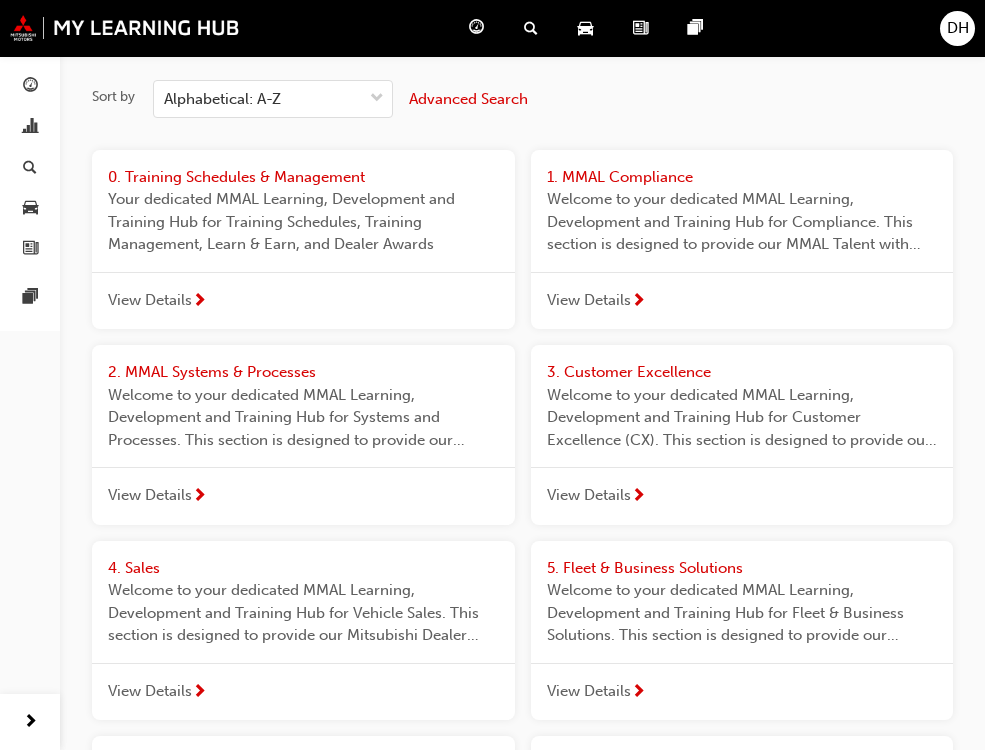 scroll, scrollTop: 0, scrollLeft: 0, axis: both 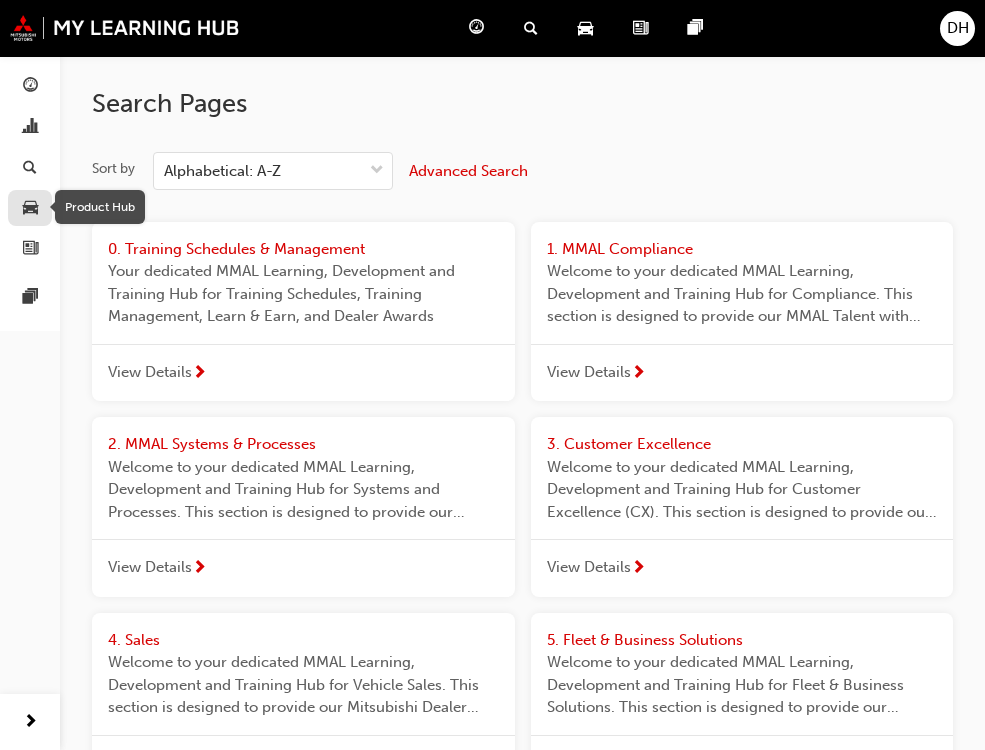 click at bounding box center [30, 209] 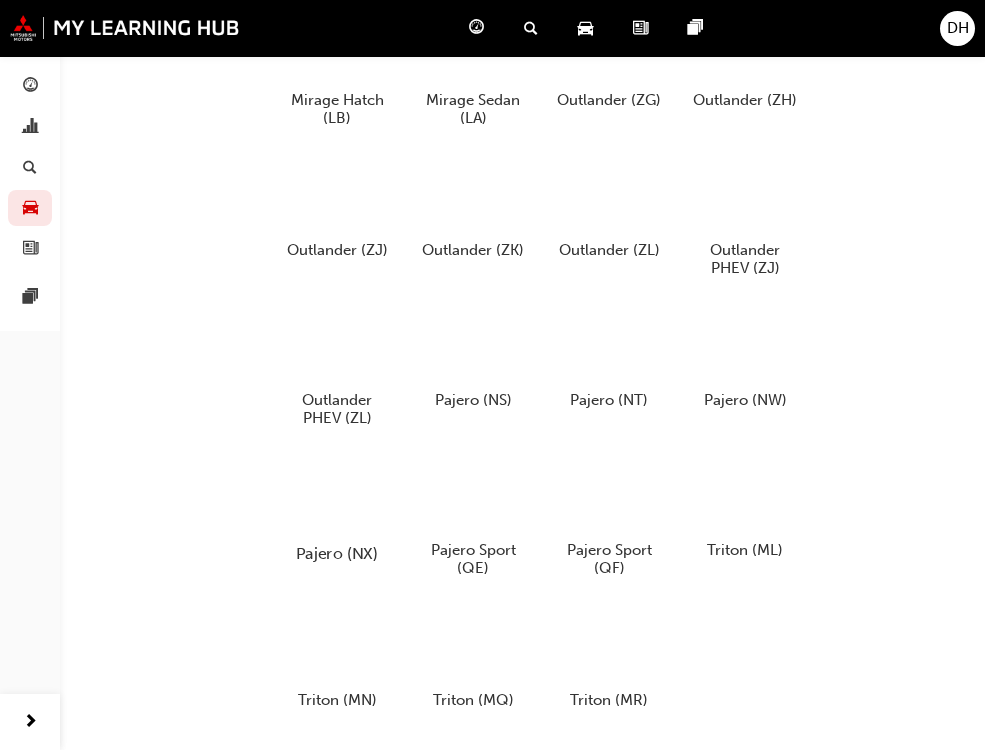 scroll, scrollTop: 1163, scrollLeft: 0, axis: vertical 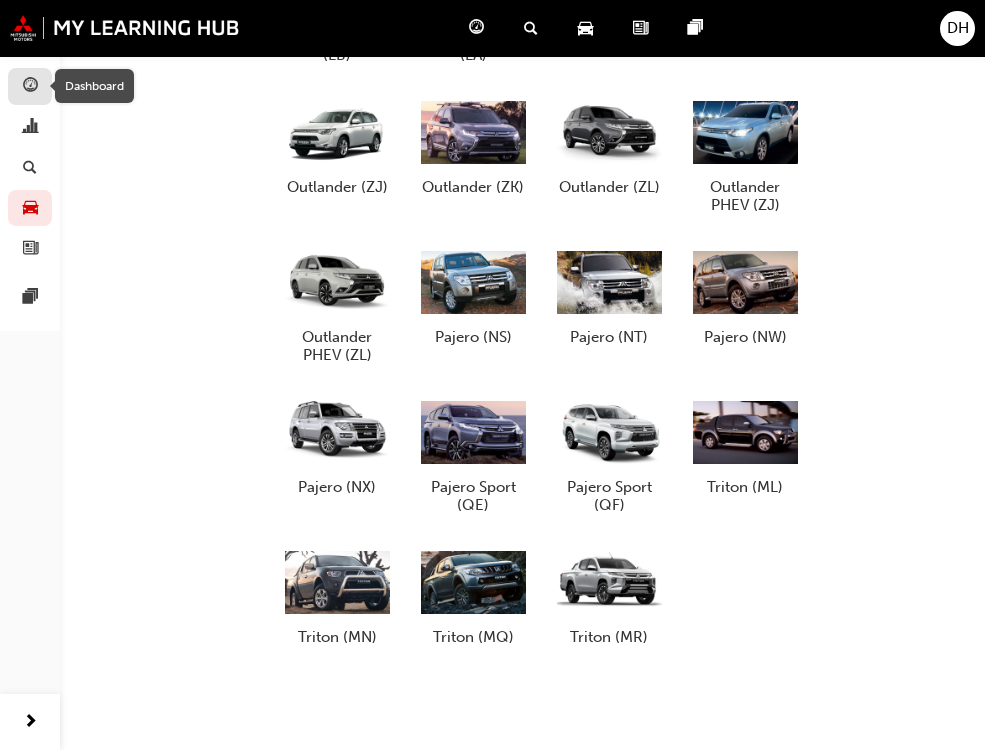 click at bounding box center [30, 87] 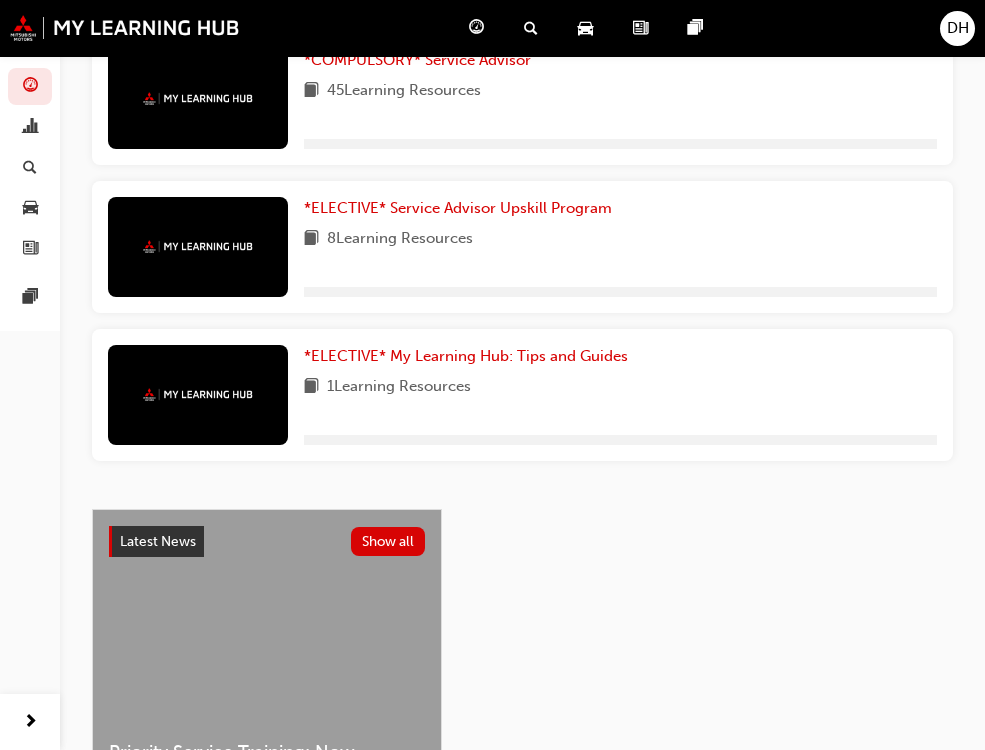 scroll, scrollTop: 445, scrollLeft: 0, axis: vertical 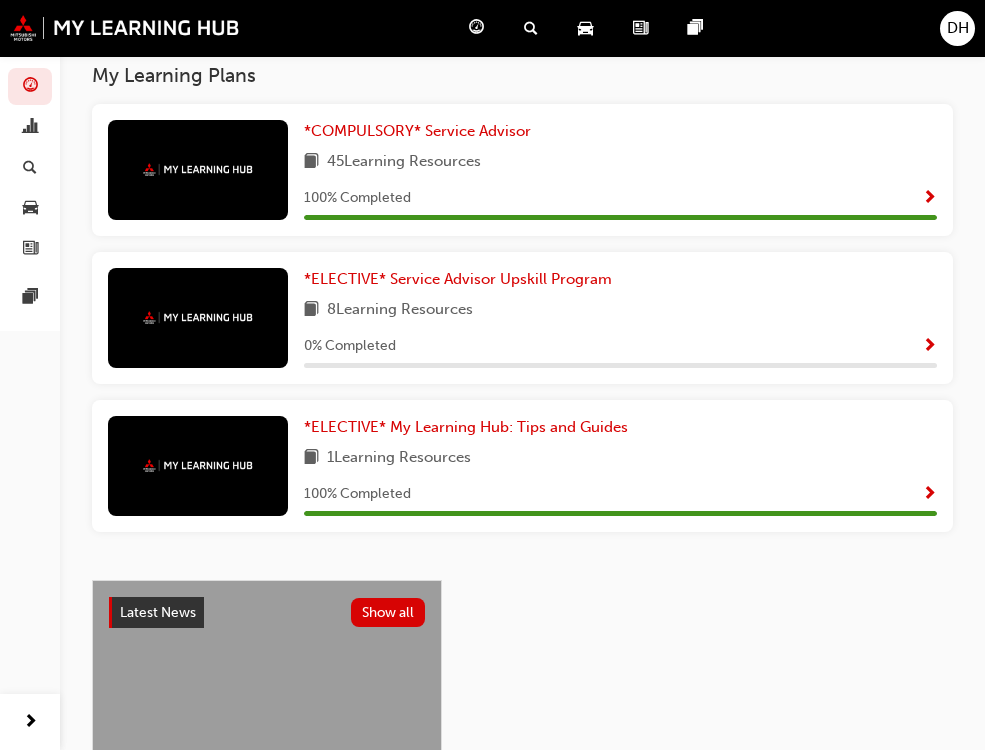 click on "8  Learning Resources" at bounding box center (400, 310) 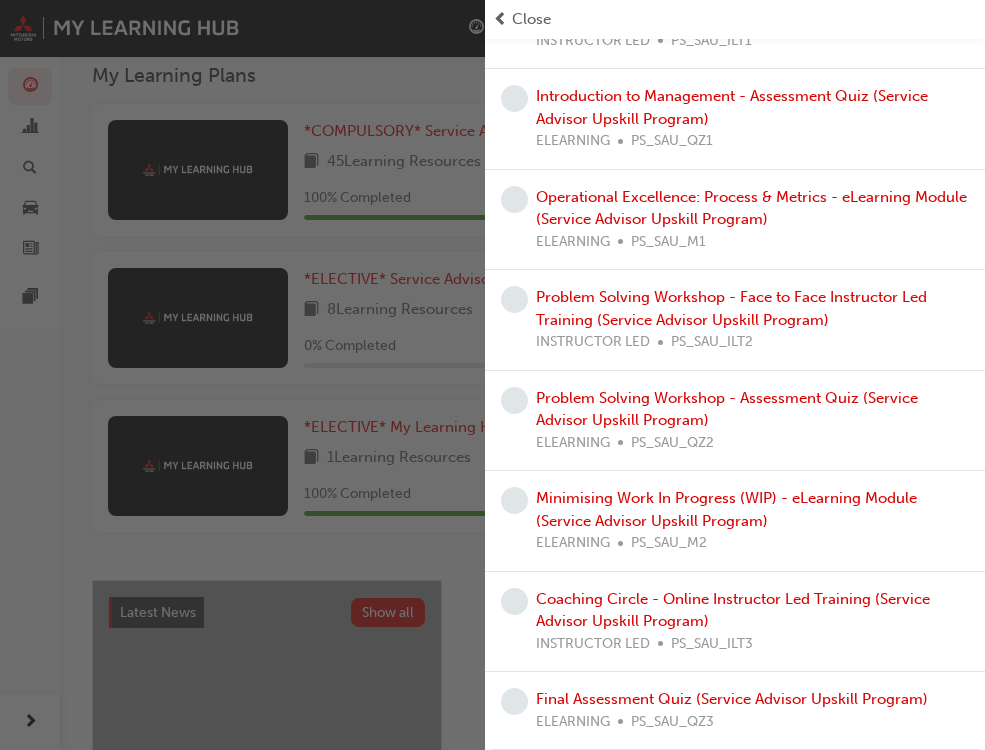scroll, scrollTop: 0, scrollLeft: 0, axis: both 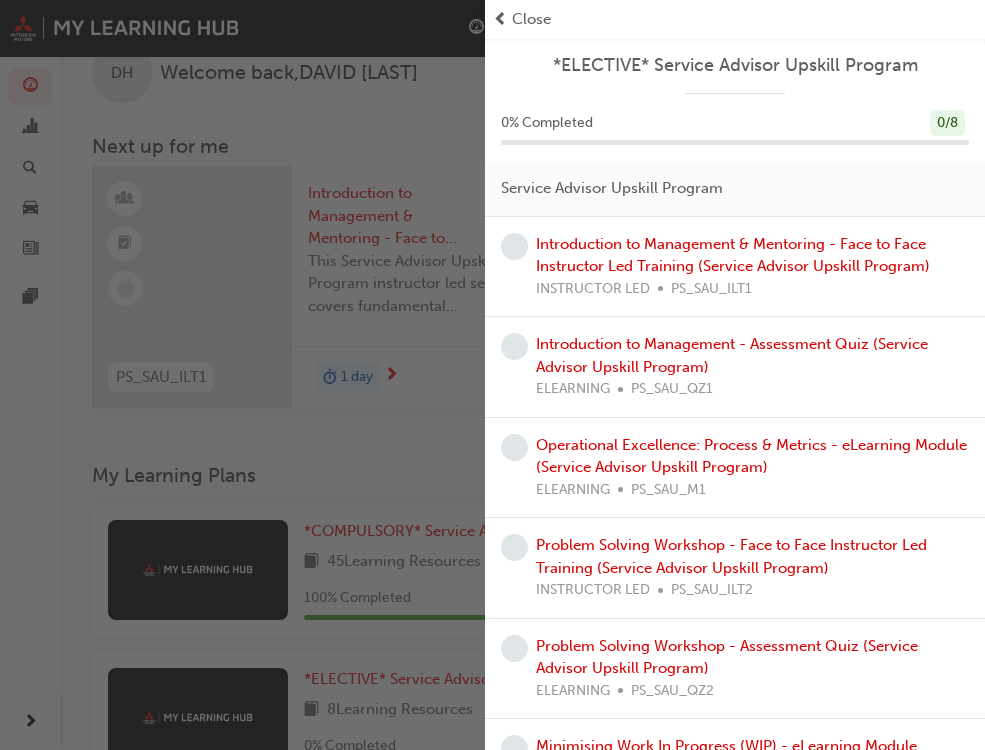 click on "Close" at bounding box center (735, 19) 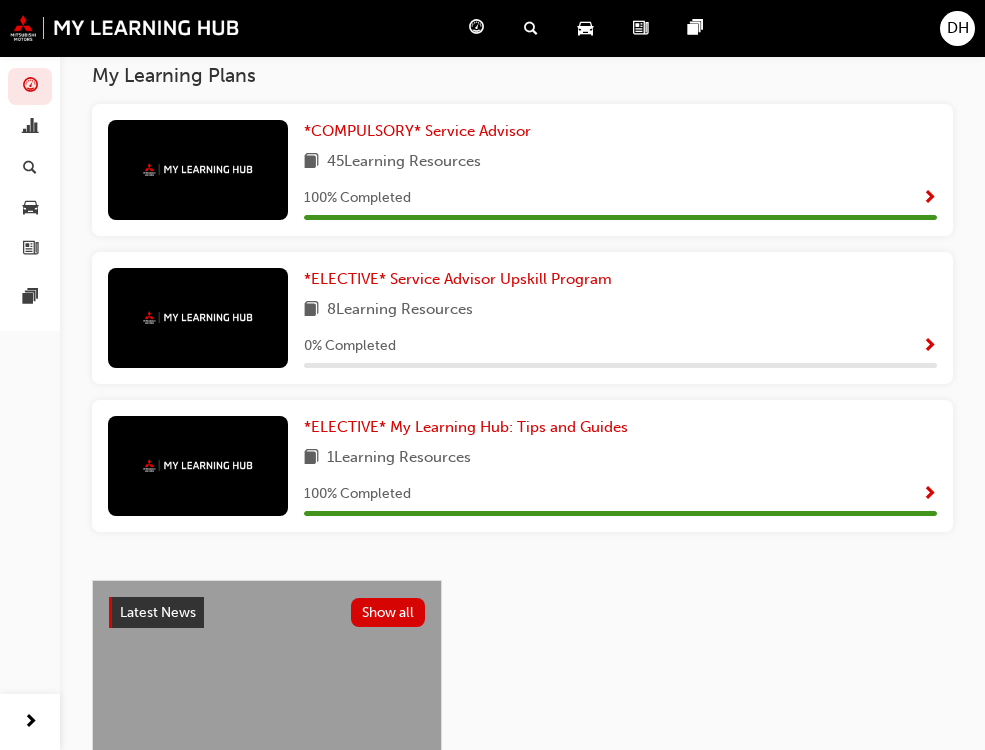 scroll, scrollTop: 0, scrollLeft: 0, axis: both 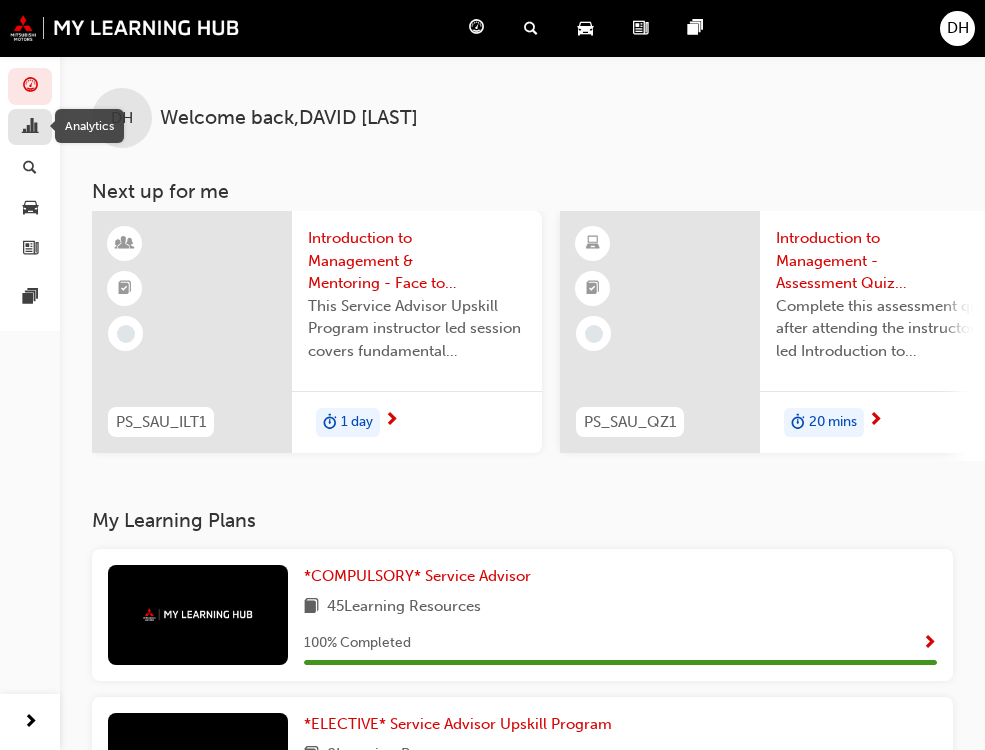 click at bounding box center (30, 128) 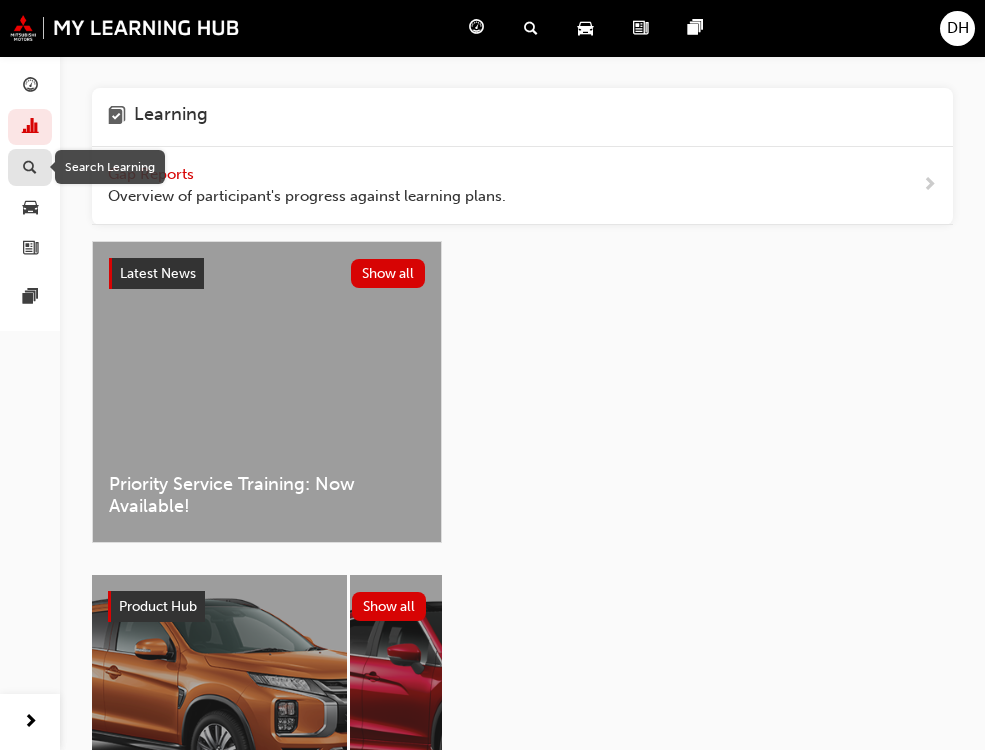 click at bounding box center (30, 168) 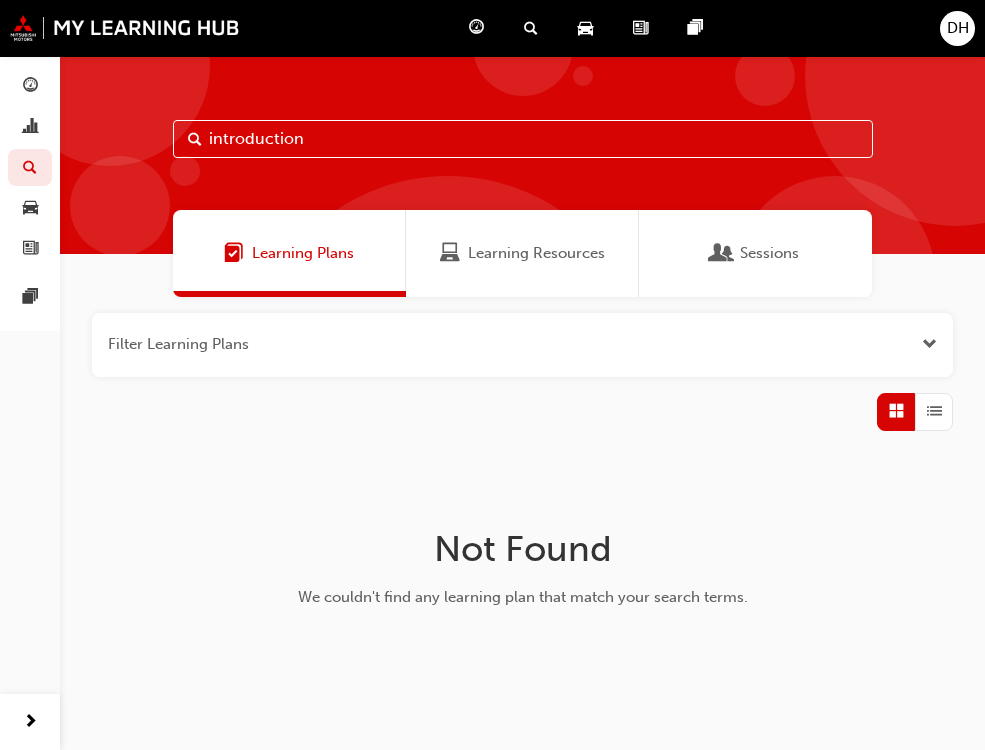 click on "Learning Resources" at bounding box center [536, 253] 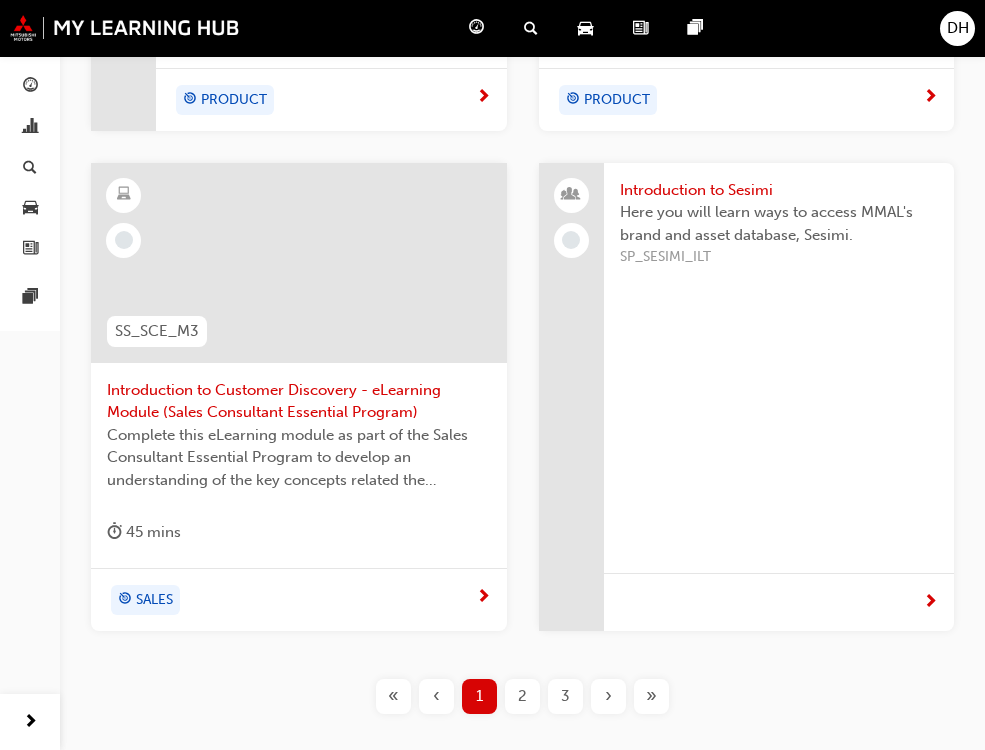 scroll, scrollTop: 1426, scrollLeft: 0, axis: vertical 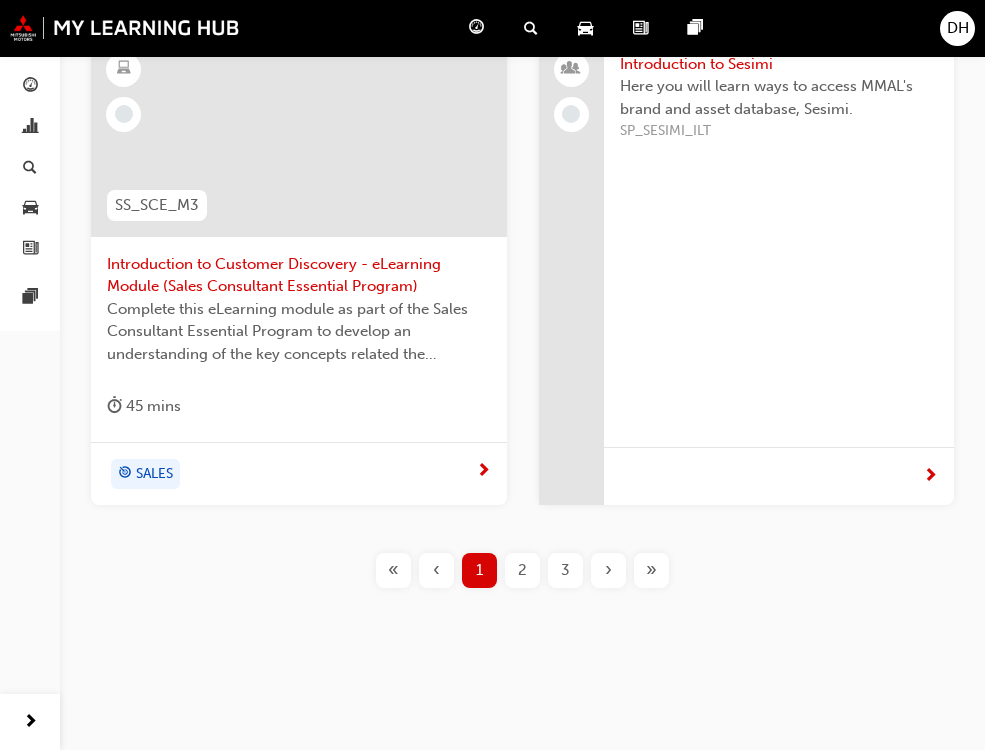 click on "2" at bounding box center [522, 570] 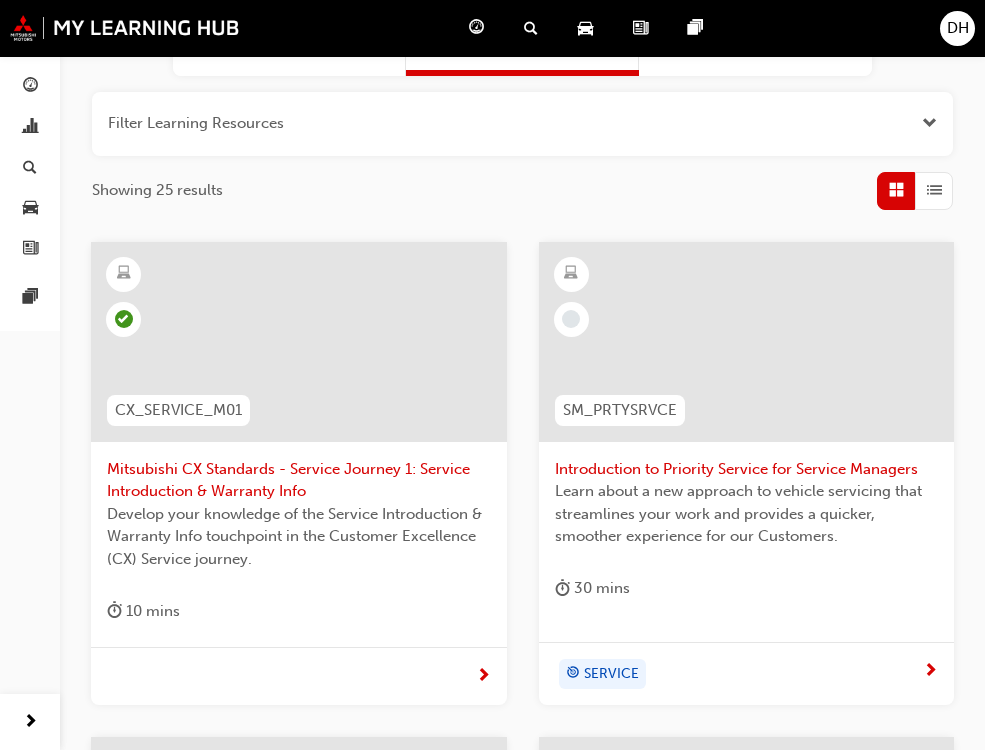 scroll, scrollTop: 0, scrollLeft: 0, axis: both 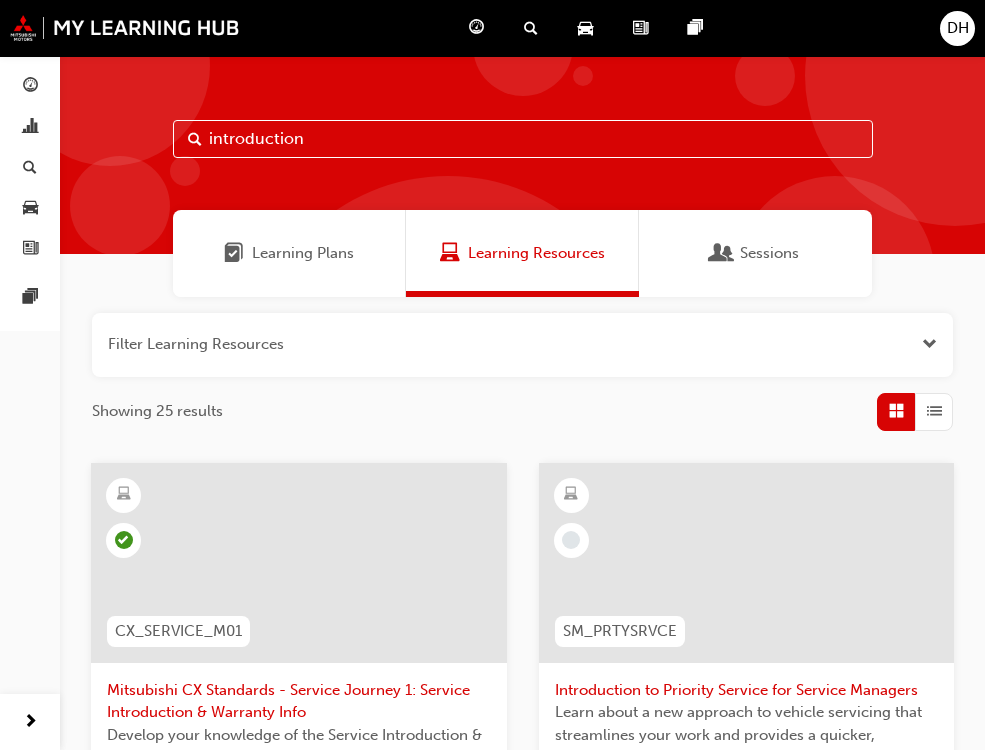 click on "Introduction to Priority Service for Service Managers" at bounding box center [747, 690] 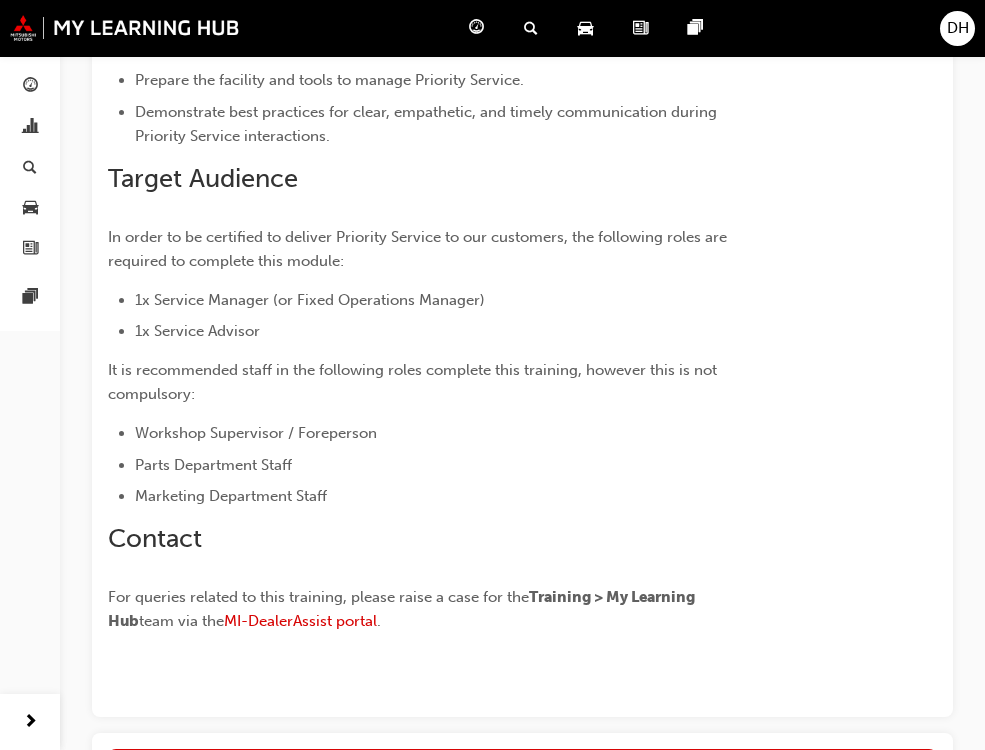 scroll, scrollTop: 780, scrollLeft: 0, axis: vertical 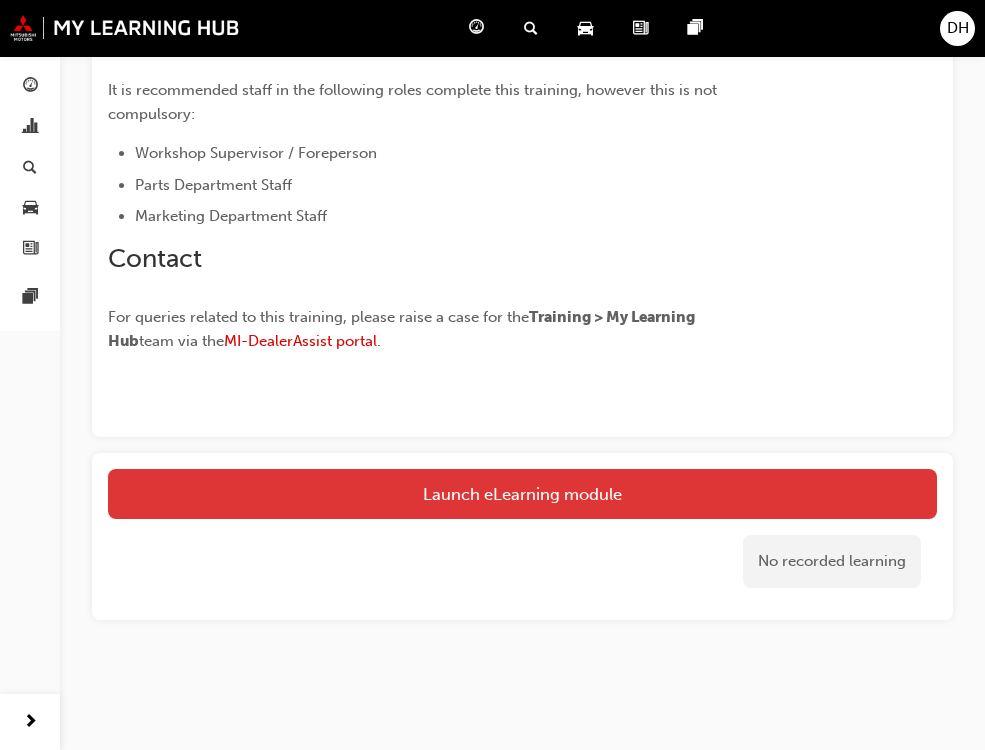 click on "Launch eLearning module" at bounding box center [522, 494] 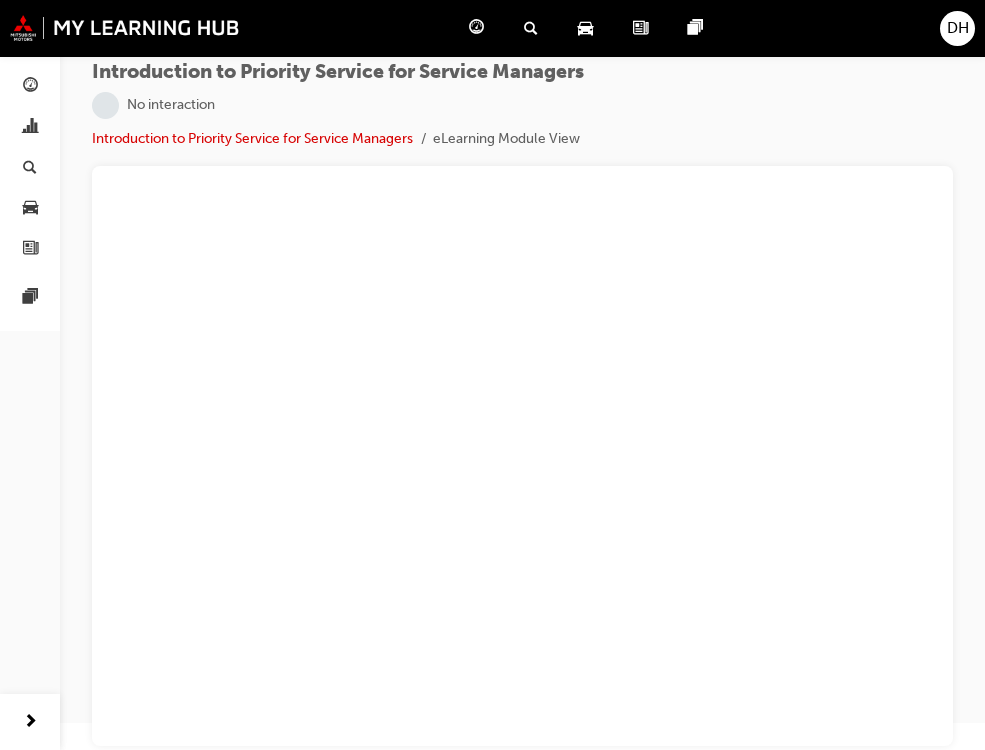 scroll, scrollTop: 0, scrollLeft: 0, axis: both 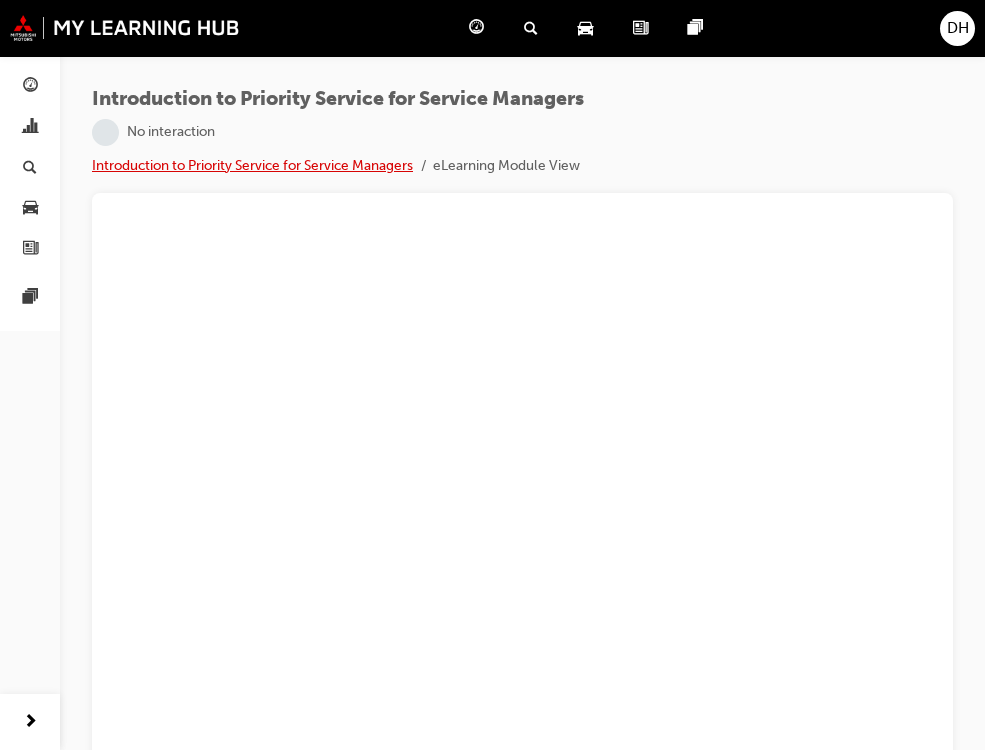 click on "Introduction to Priority Service for Service Managers" at bounding box center [252, 165] 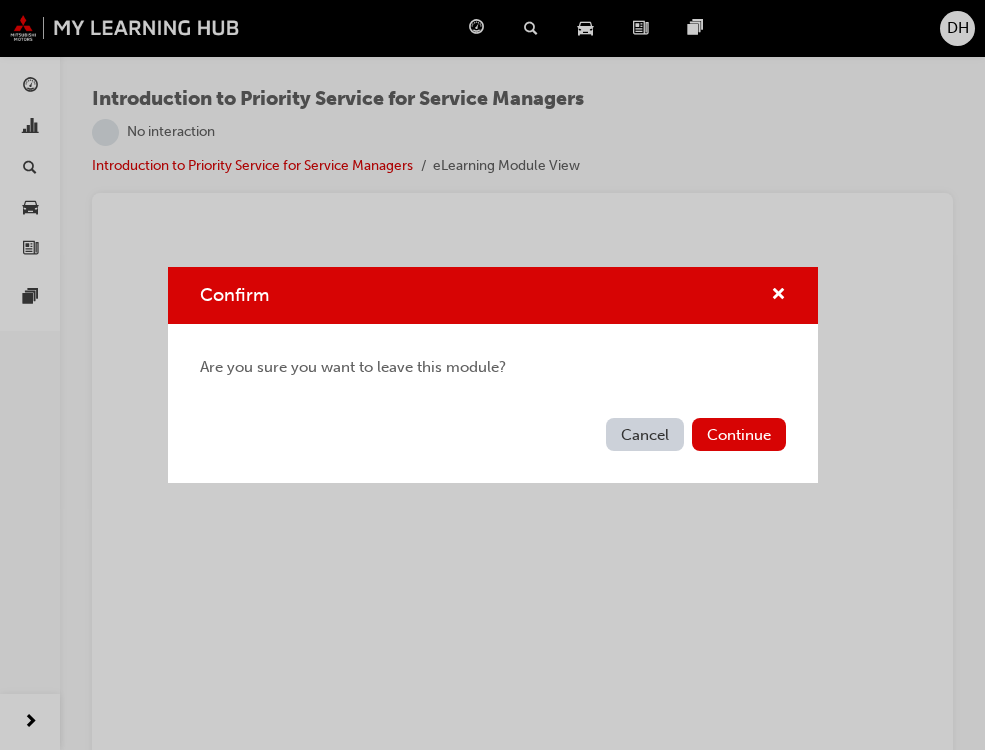 click on "Cancel" at bounding box center [645, 434] 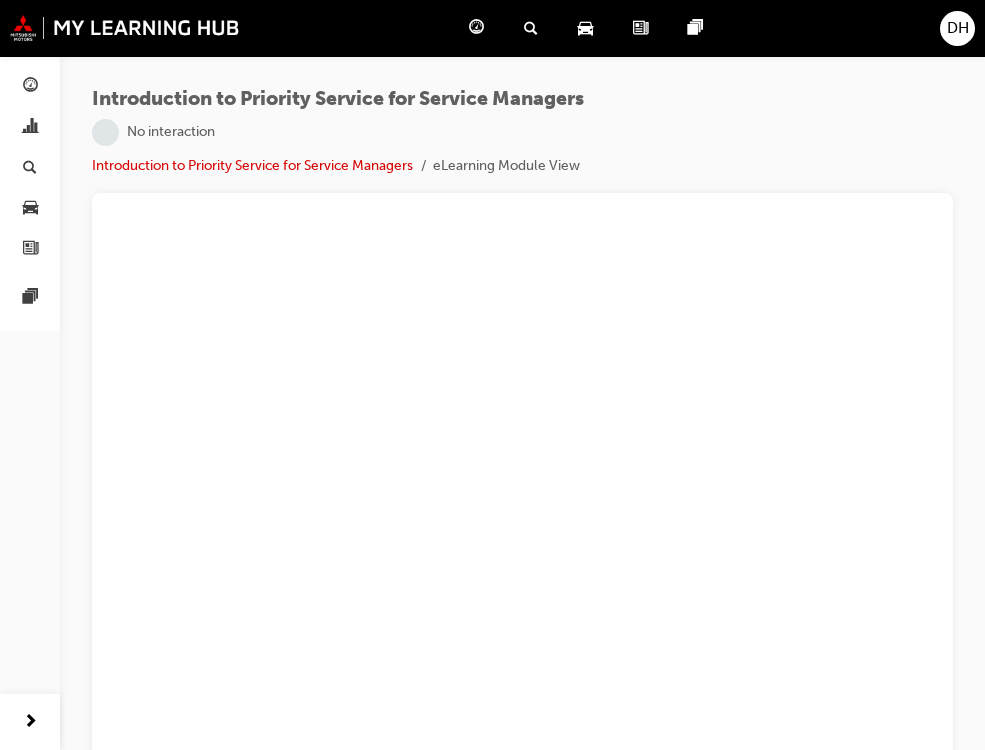 click on "eLearning Module View" at bounding box center (506, 166) 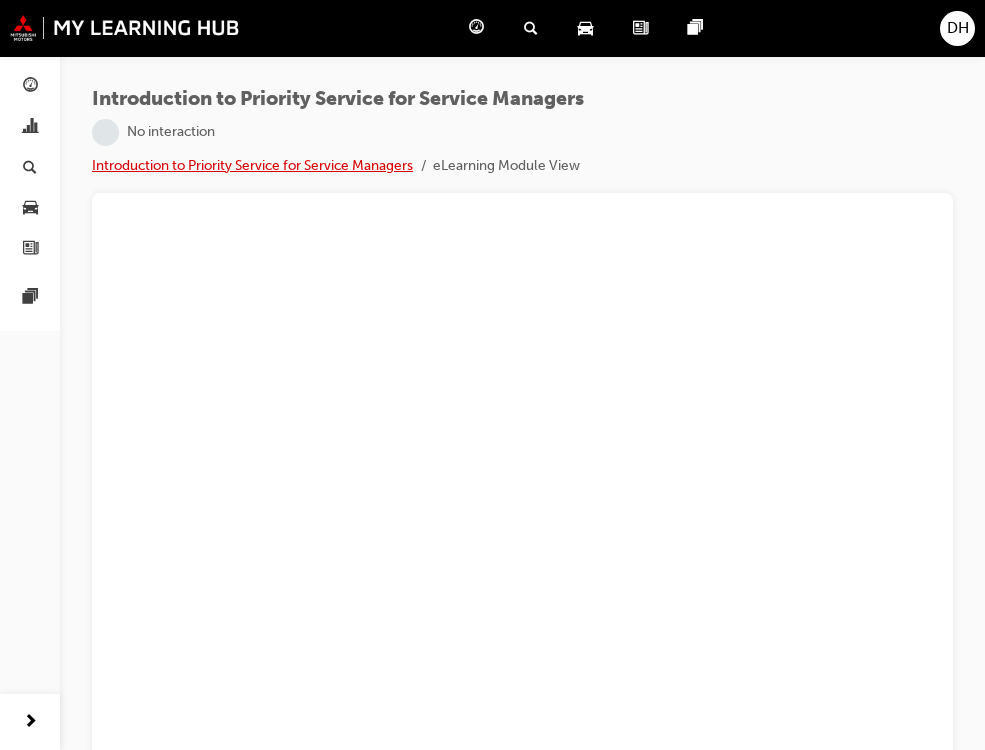 click on "Introduction to Priority Service for Service Managers" at bounding box center [252, 165] 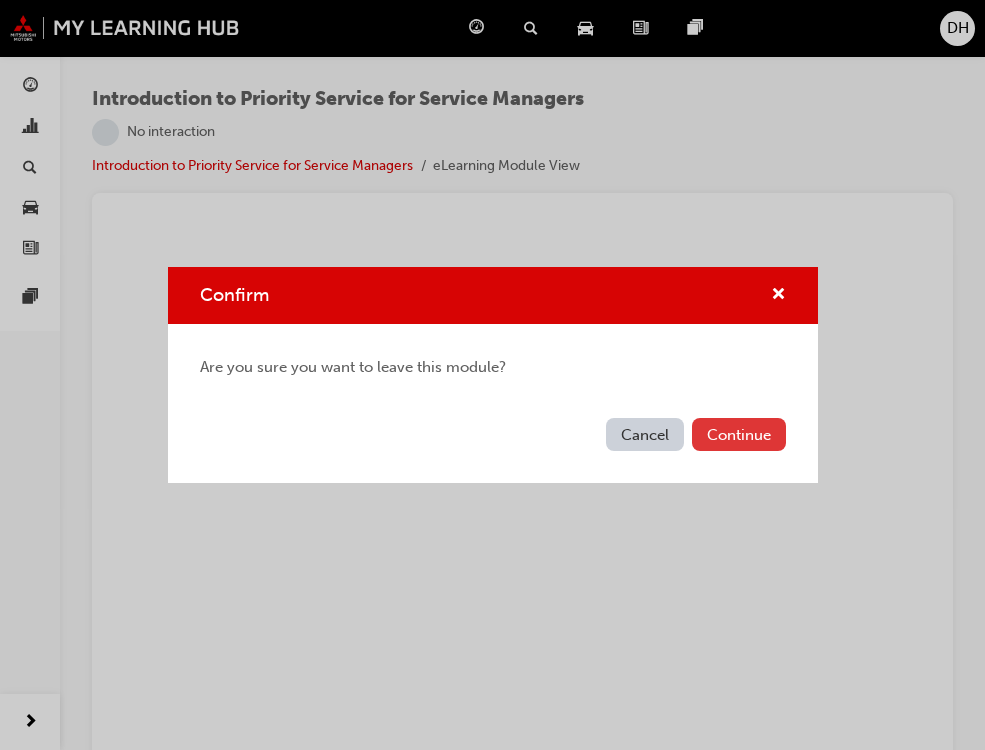 click on "Continue" at bounding box center (739, 434) 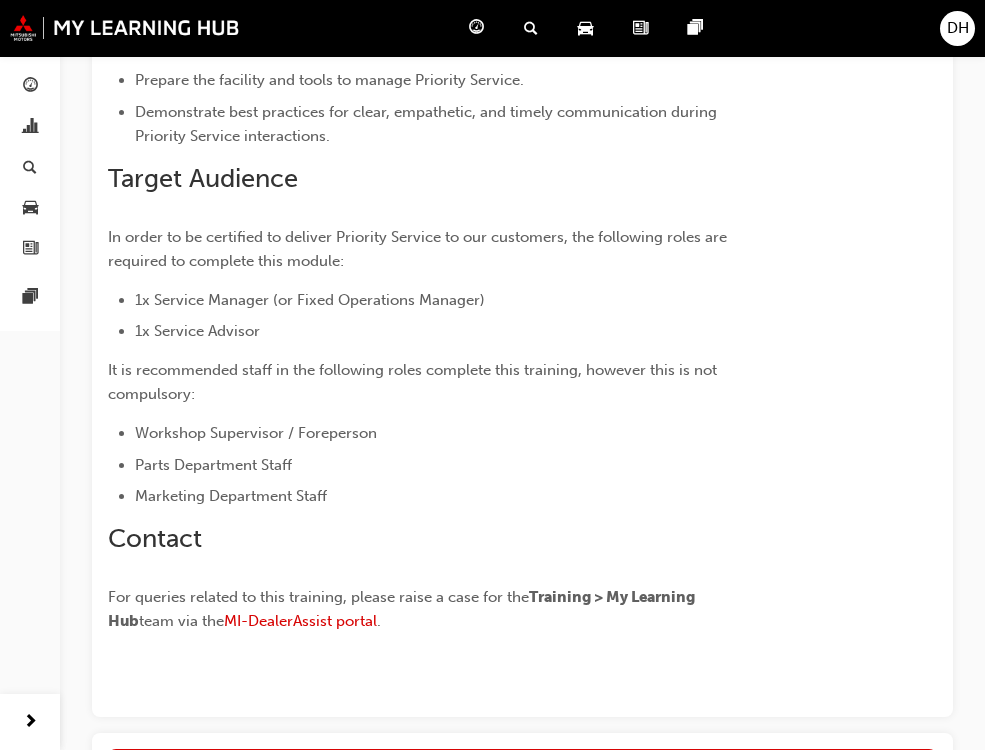 scroll, scrollTop: 780, scrollLeft: 0, axis: vertical 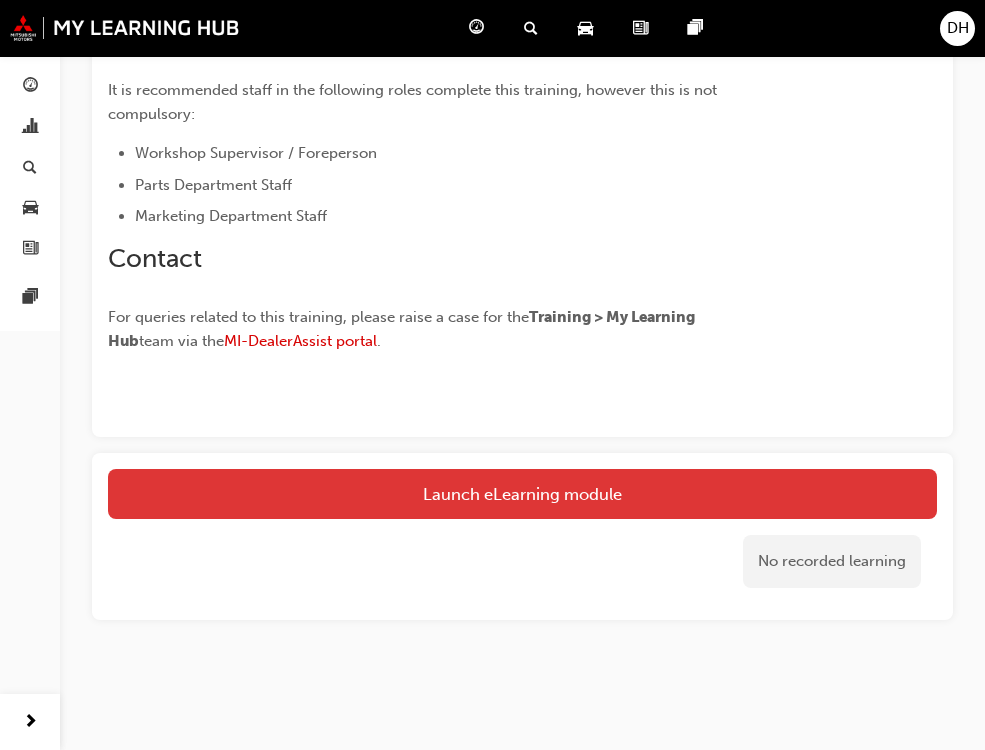 click on "Launch eLearning module" at bounding box center (522, 494) 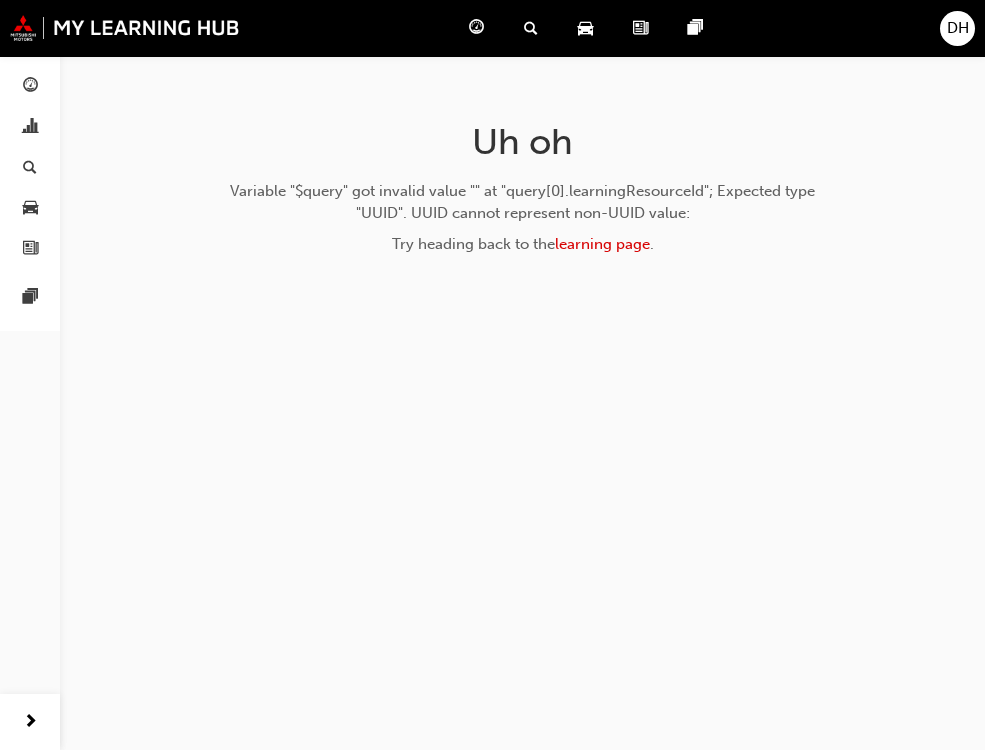 scroll, scrollTop: 0, scrollLeft: 0, axis: both 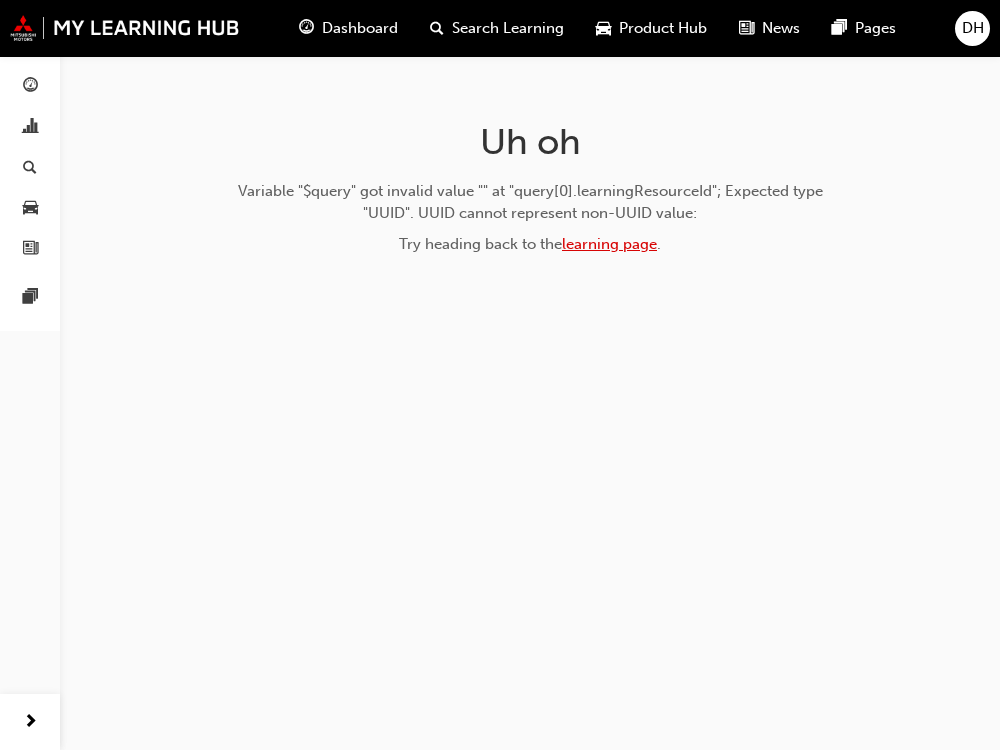 click on "learning page" at bounding box center (609, 244) 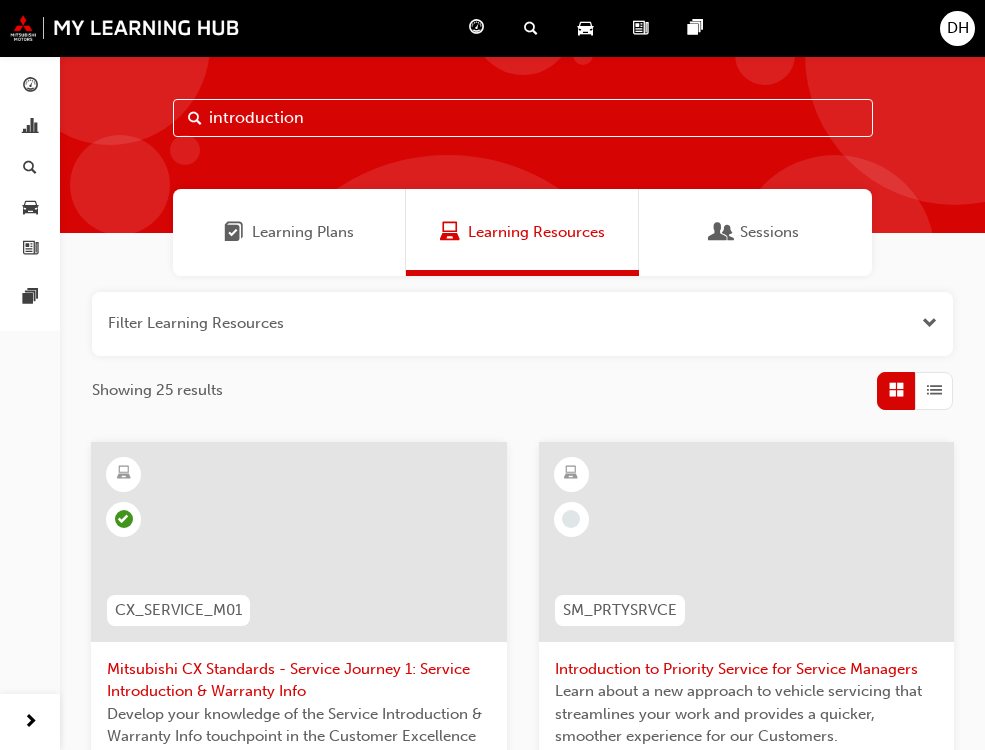 scroll, scrollTop: 321, scrollLeft: 0, axis: vertical 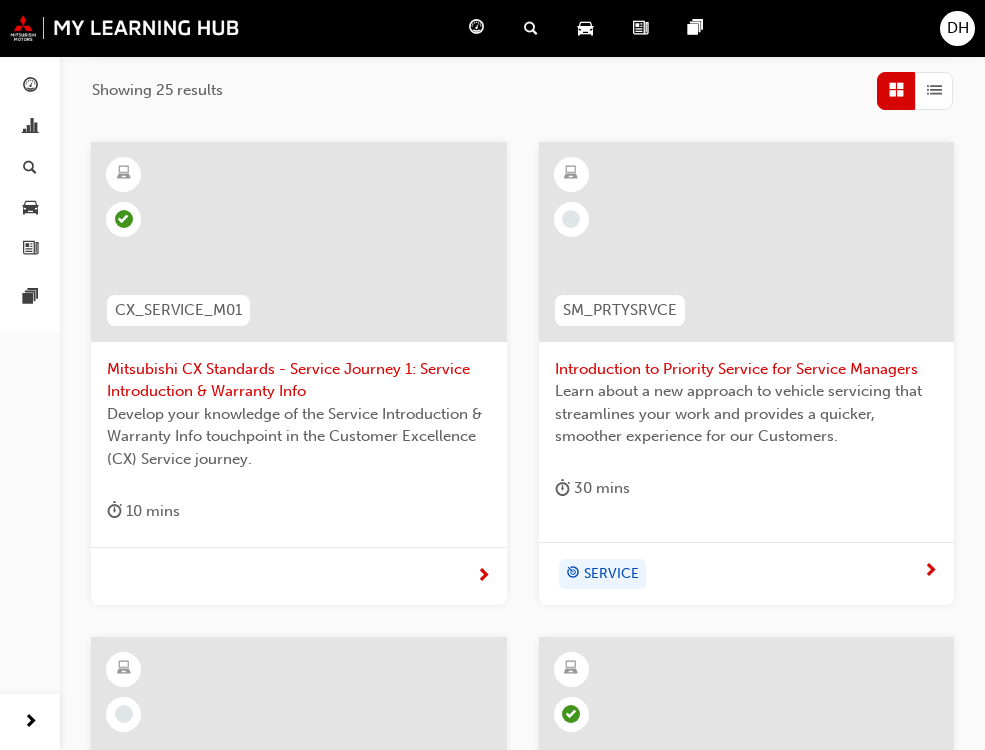 click on "Introduction to Priority Service for Service Managers" at bounding box center [747, 369] 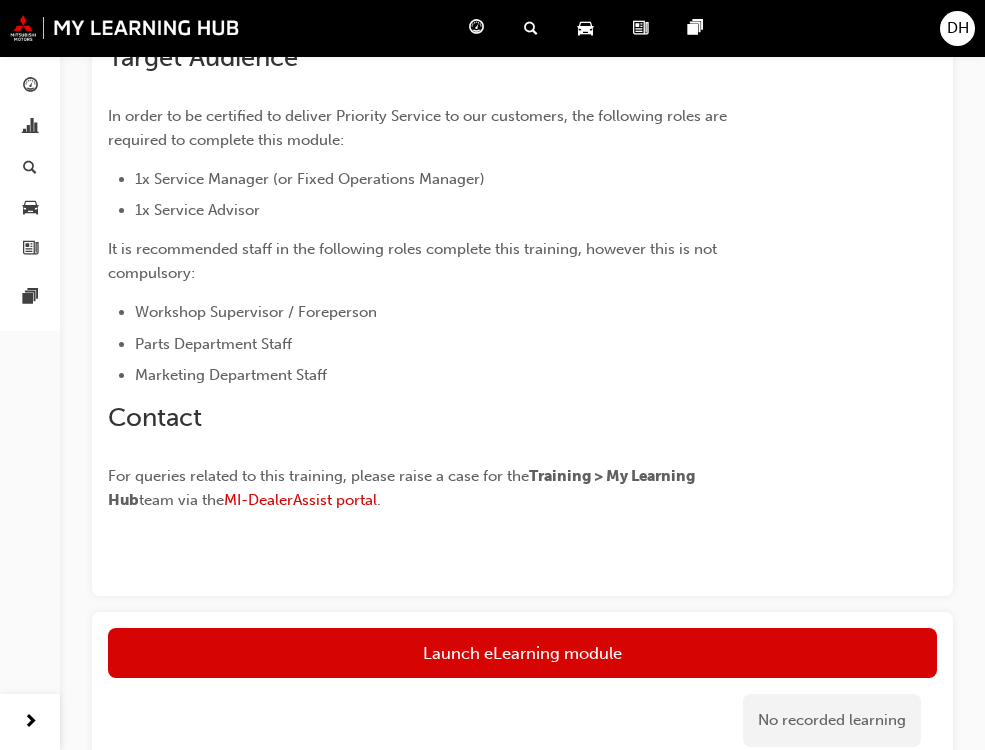 scroll, scrollTop: 780, scrollLeft: 0, axis: vertical 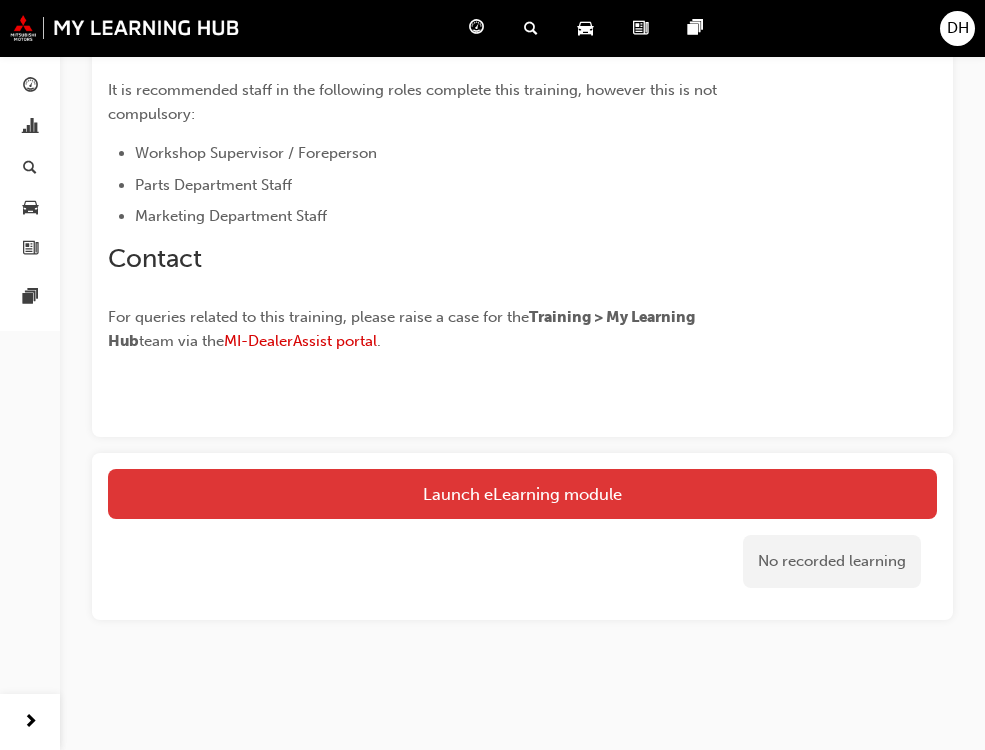 click on "Launch eLearning module" at bounding box center (522, 494) 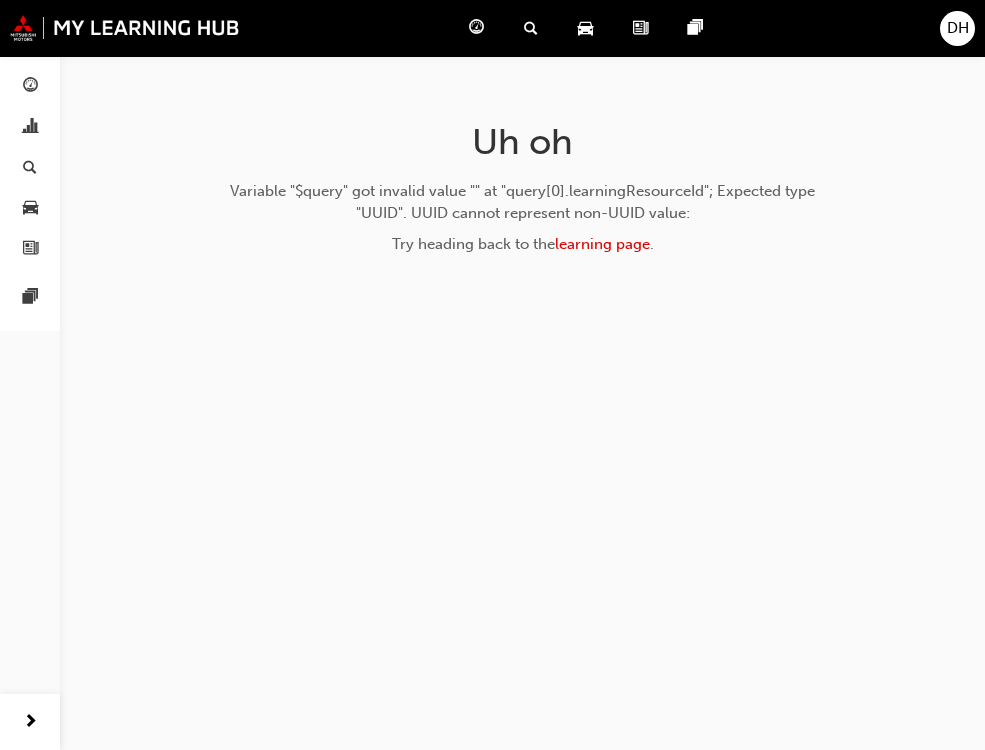 scroll, scrollTop: 0, scrollLeft: 0, axis: both 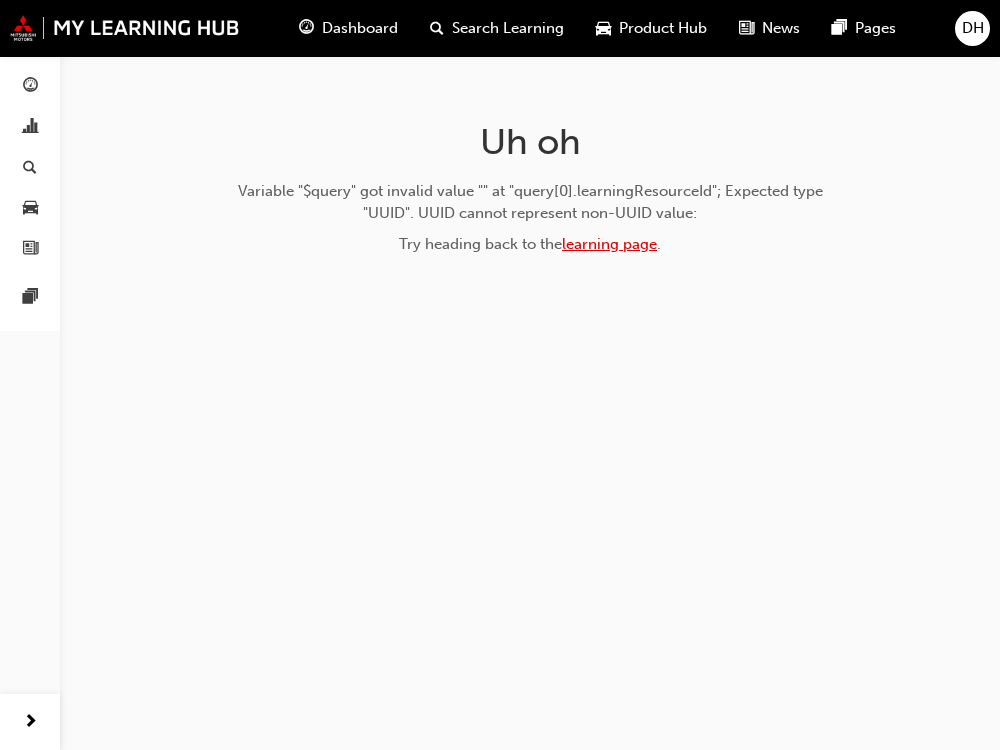 click on "learning page" at bounding box center (609, 244) 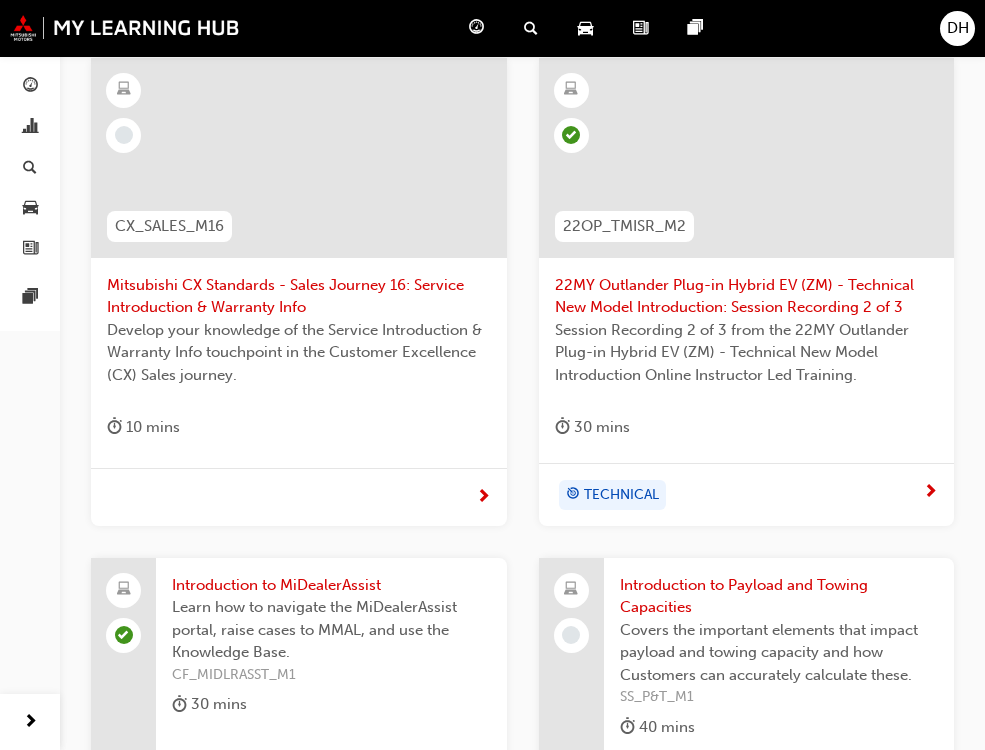scroll, scrollTop: 1221, scrollLeft: 0, axis: vertical 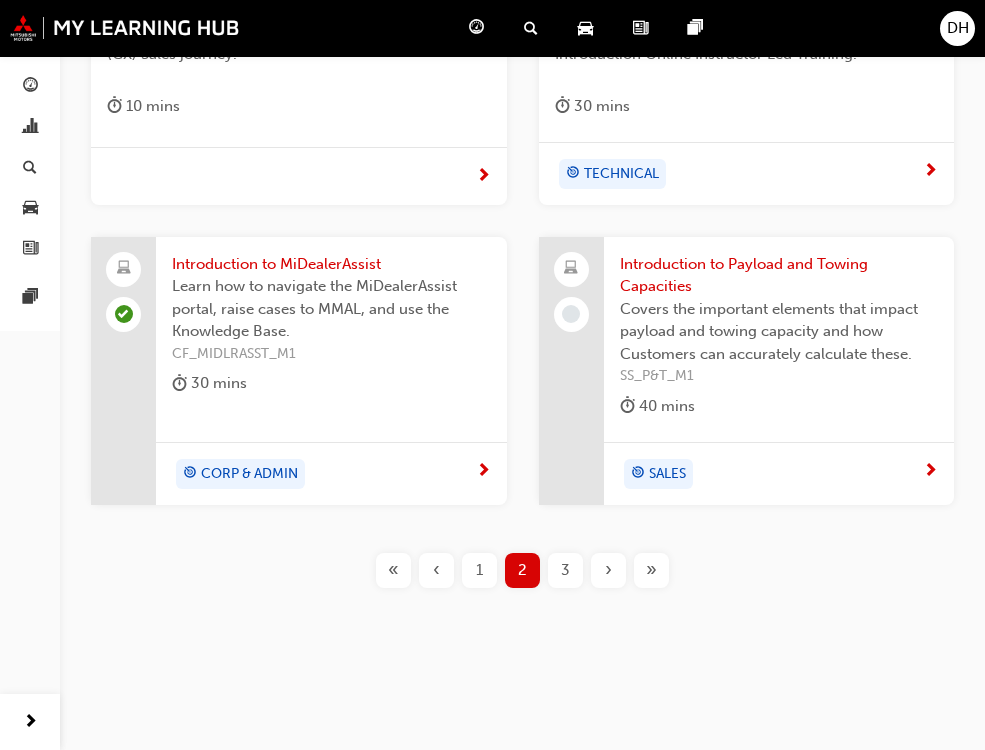 click on "1" at bounding box center [479, 570] 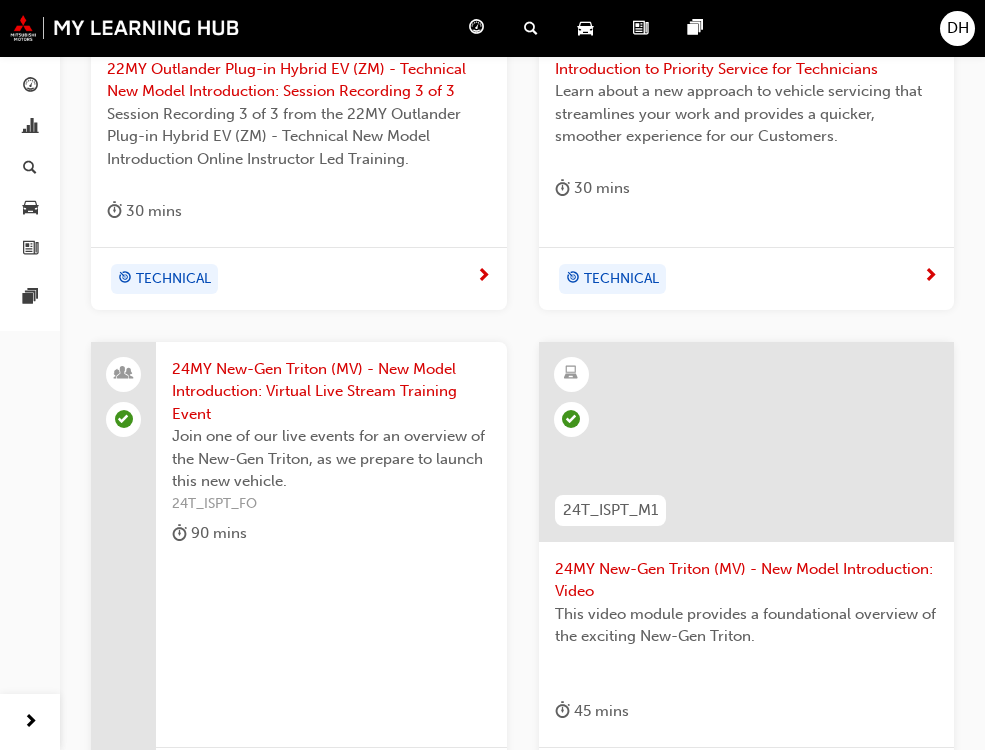 scroll, scrollTop: 121, scrollLeft: 0, axis: vertical 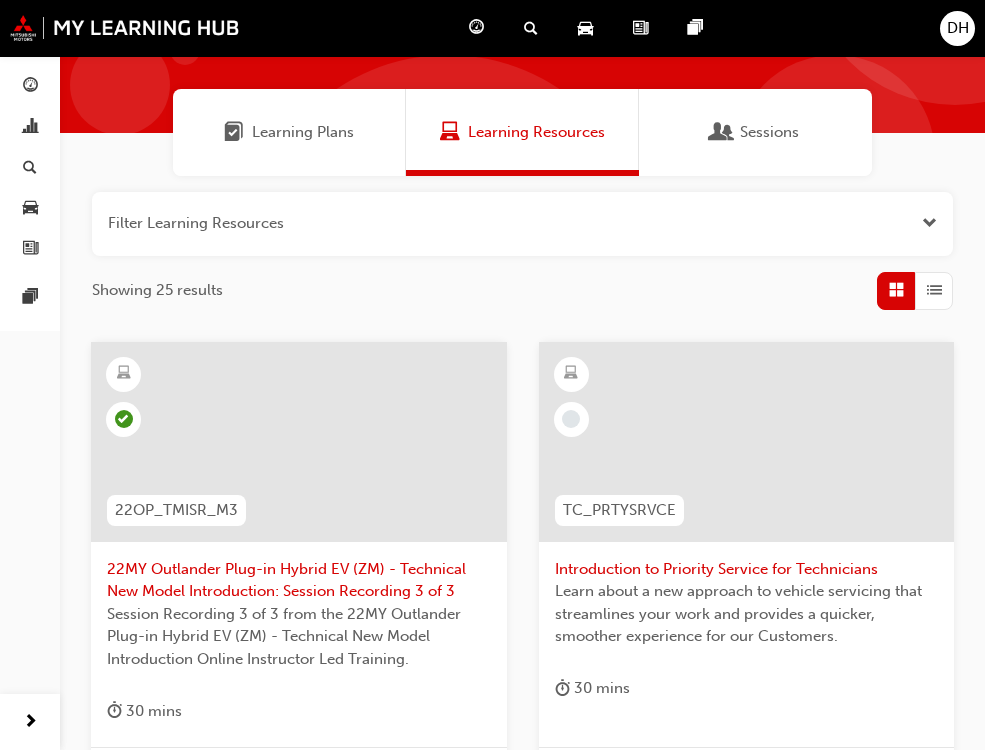 click on "Introduction to Priority Service for Technicians" at bounding box center (747, 569) 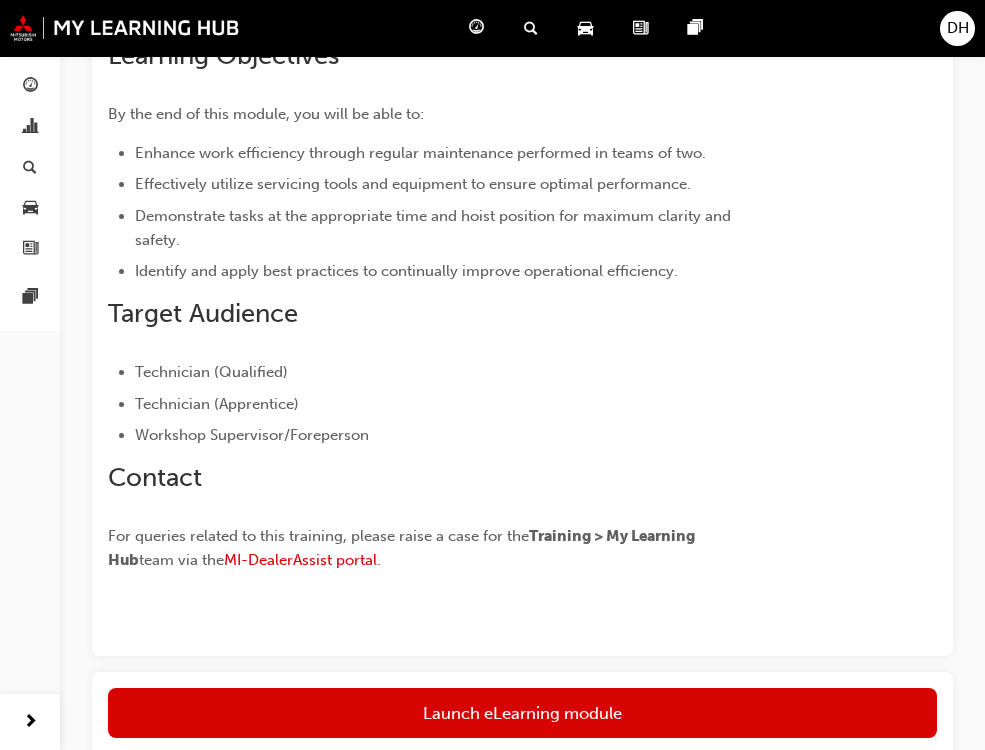 scroll, scrollTop: 540, scrollLeft: 0, axis: vertical 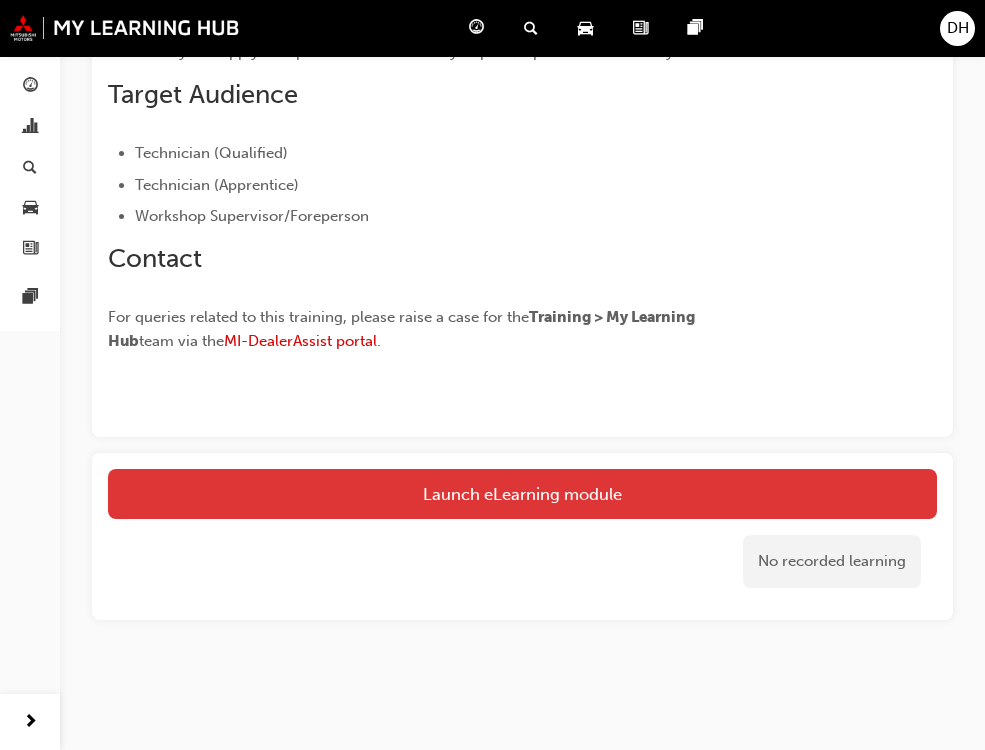 click on "Launch eLearning module" at bounding box center [522, 494] 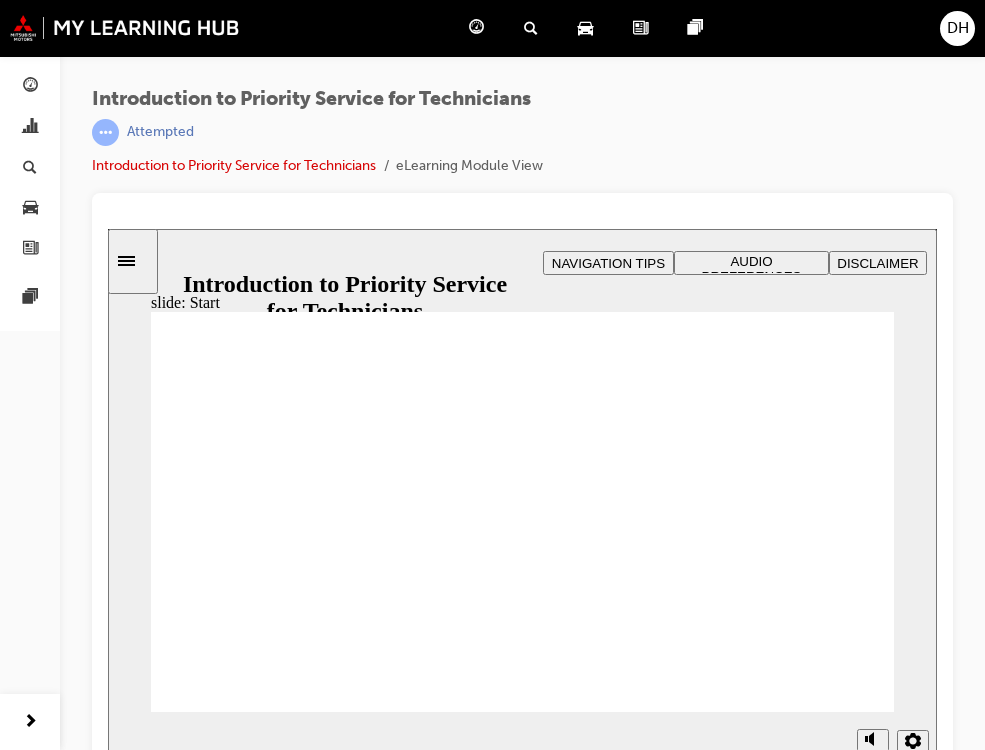 scroll, scrollTop: 0, scrollLeft: 0, axis: both 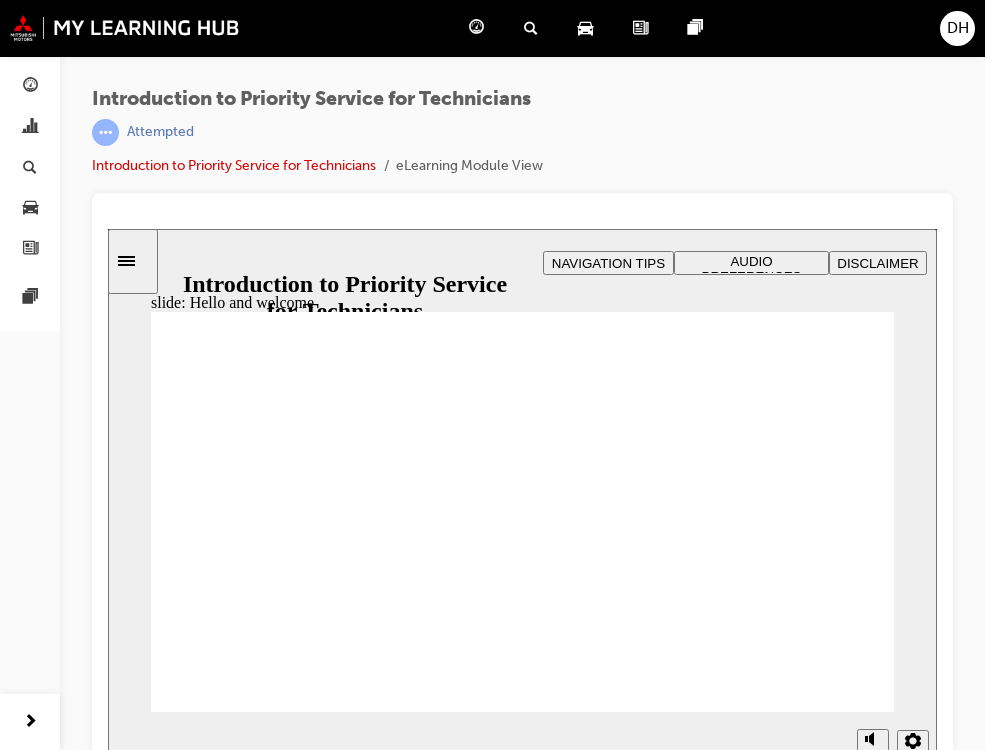 click 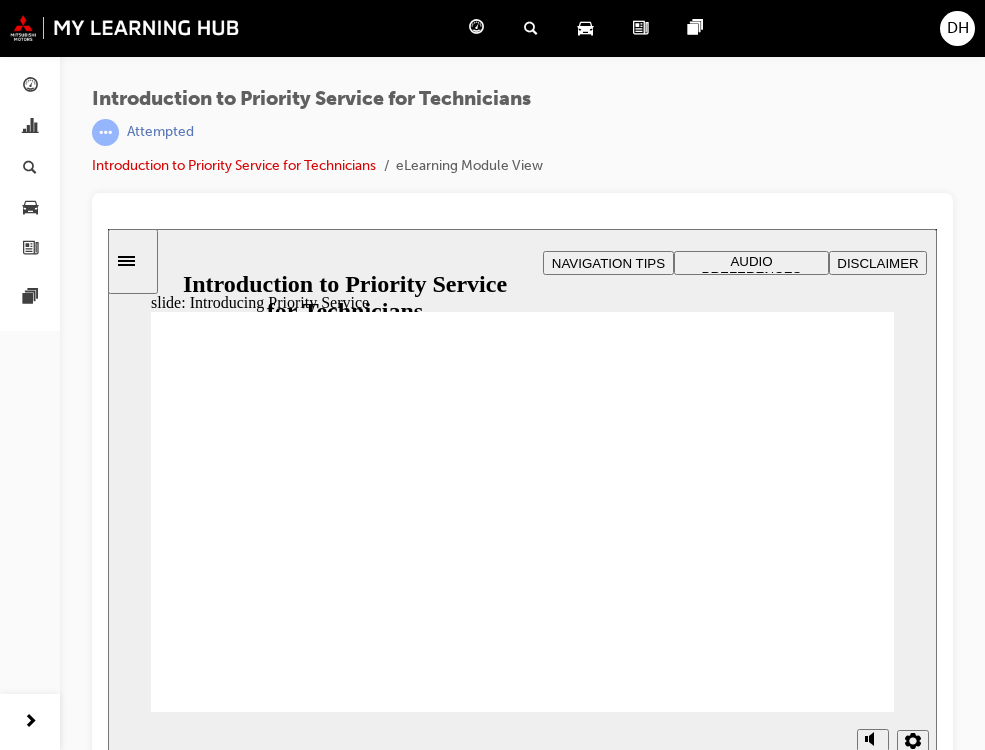 scroll, scrollTop: 27, scrollLeft: 0, axis: vertical 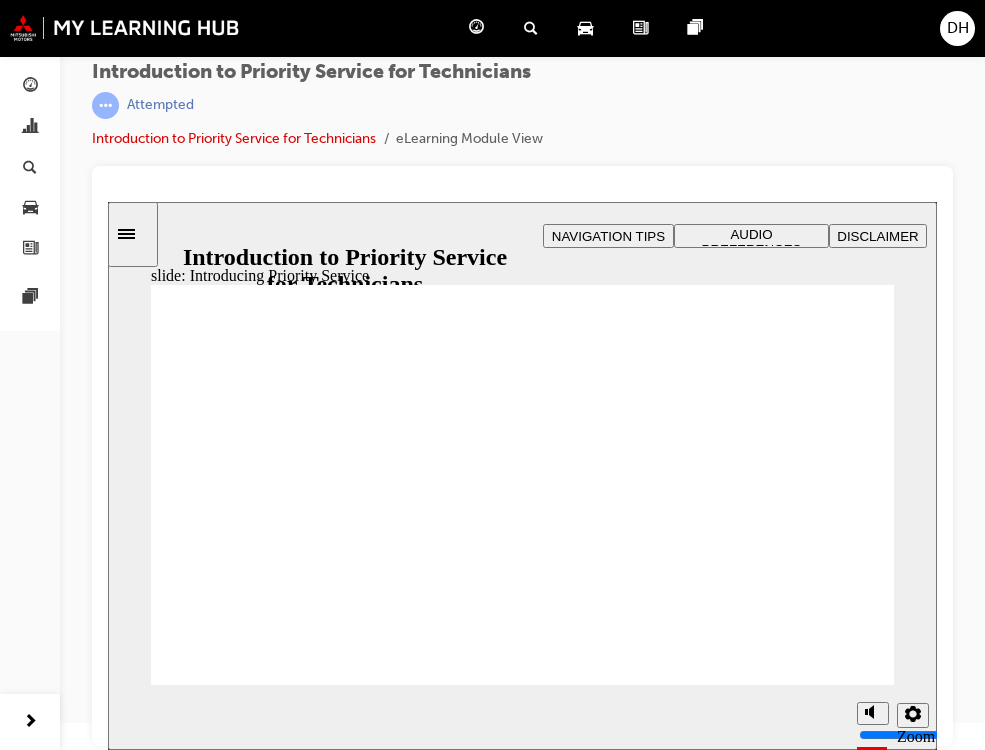 click 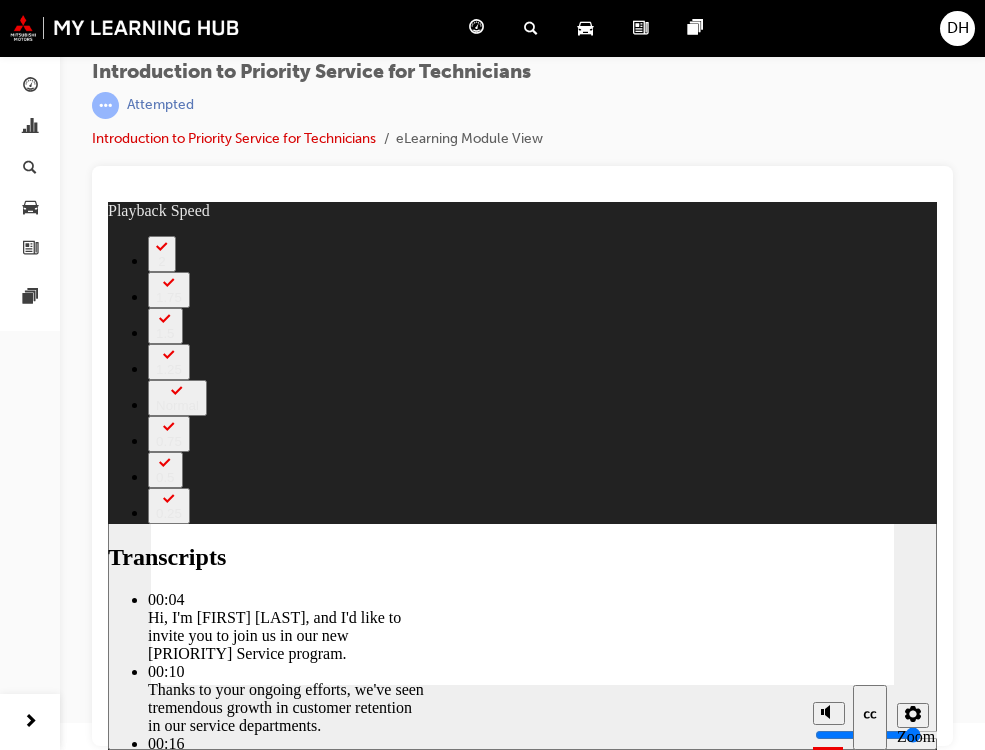 type on "69" 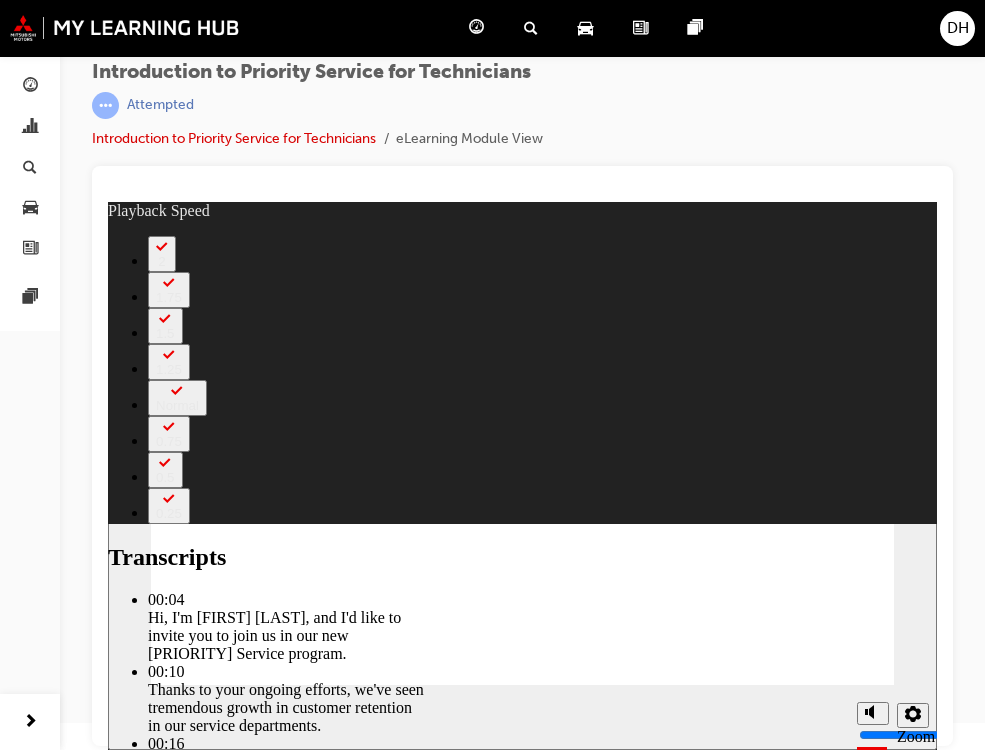 click 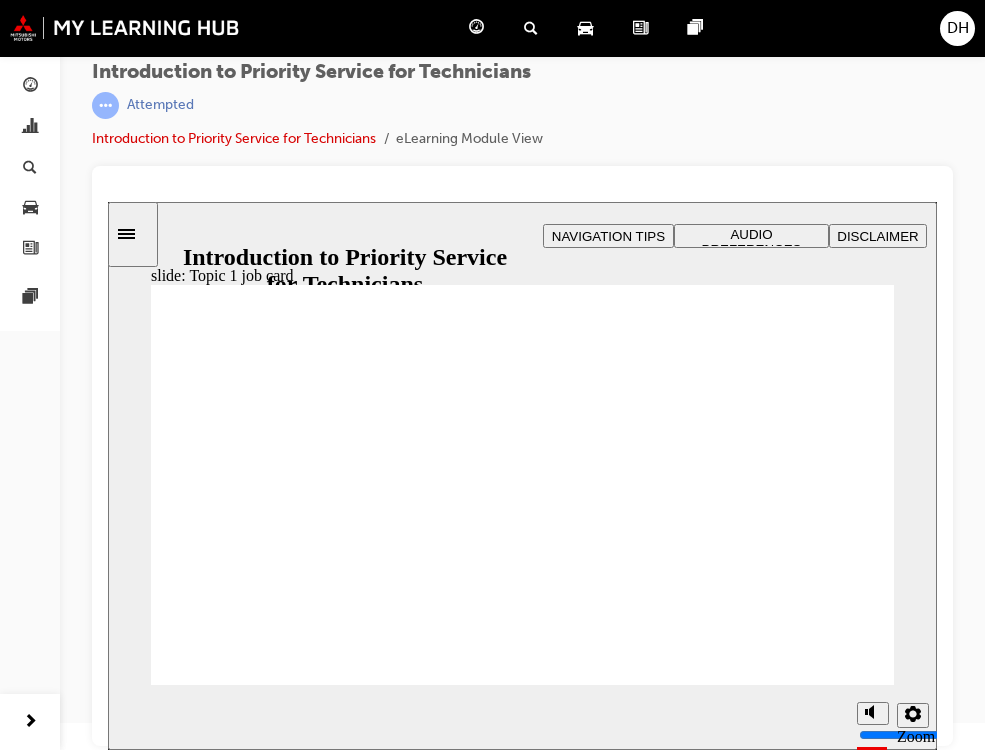 click 